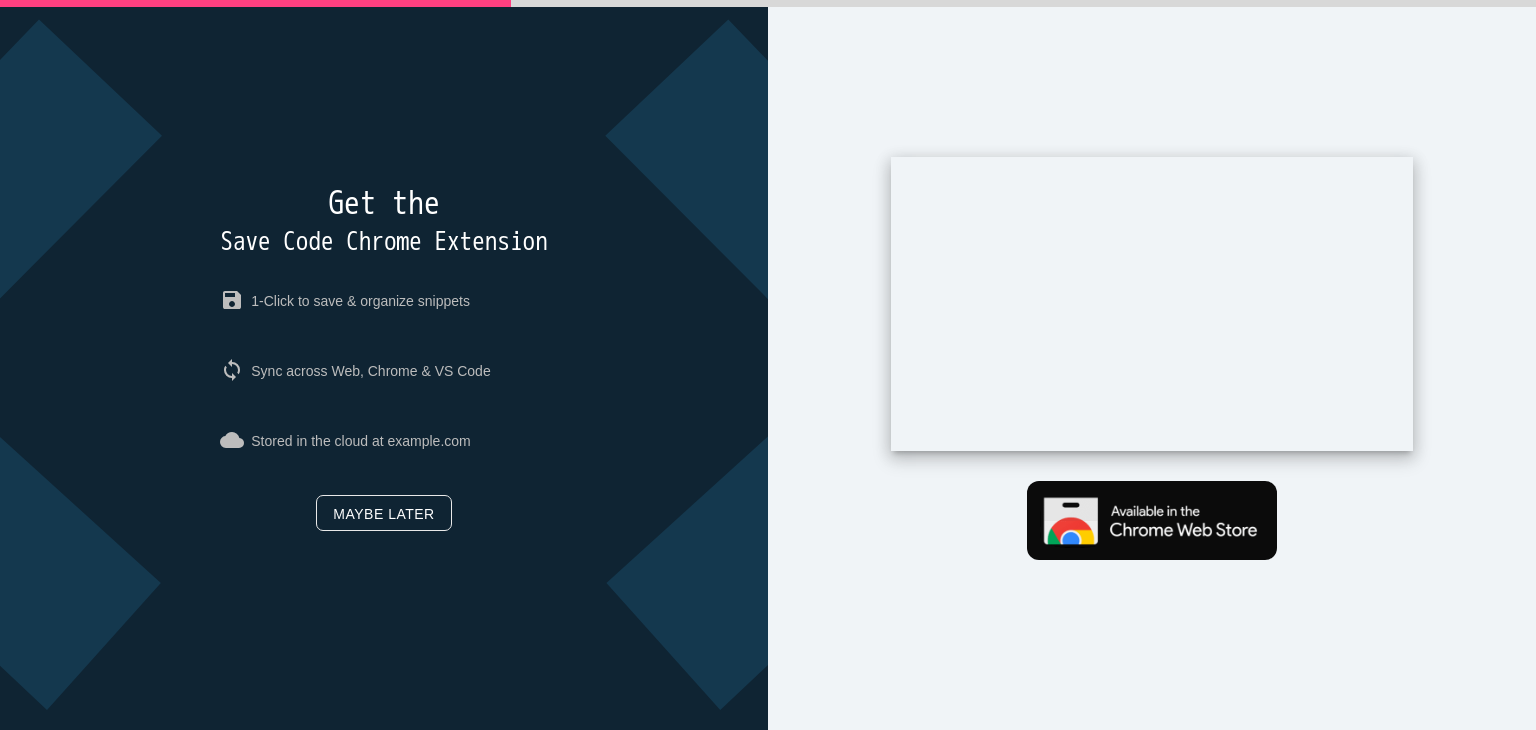 scroll, scrollTop: 0, scrollLeft: 0, axis: both 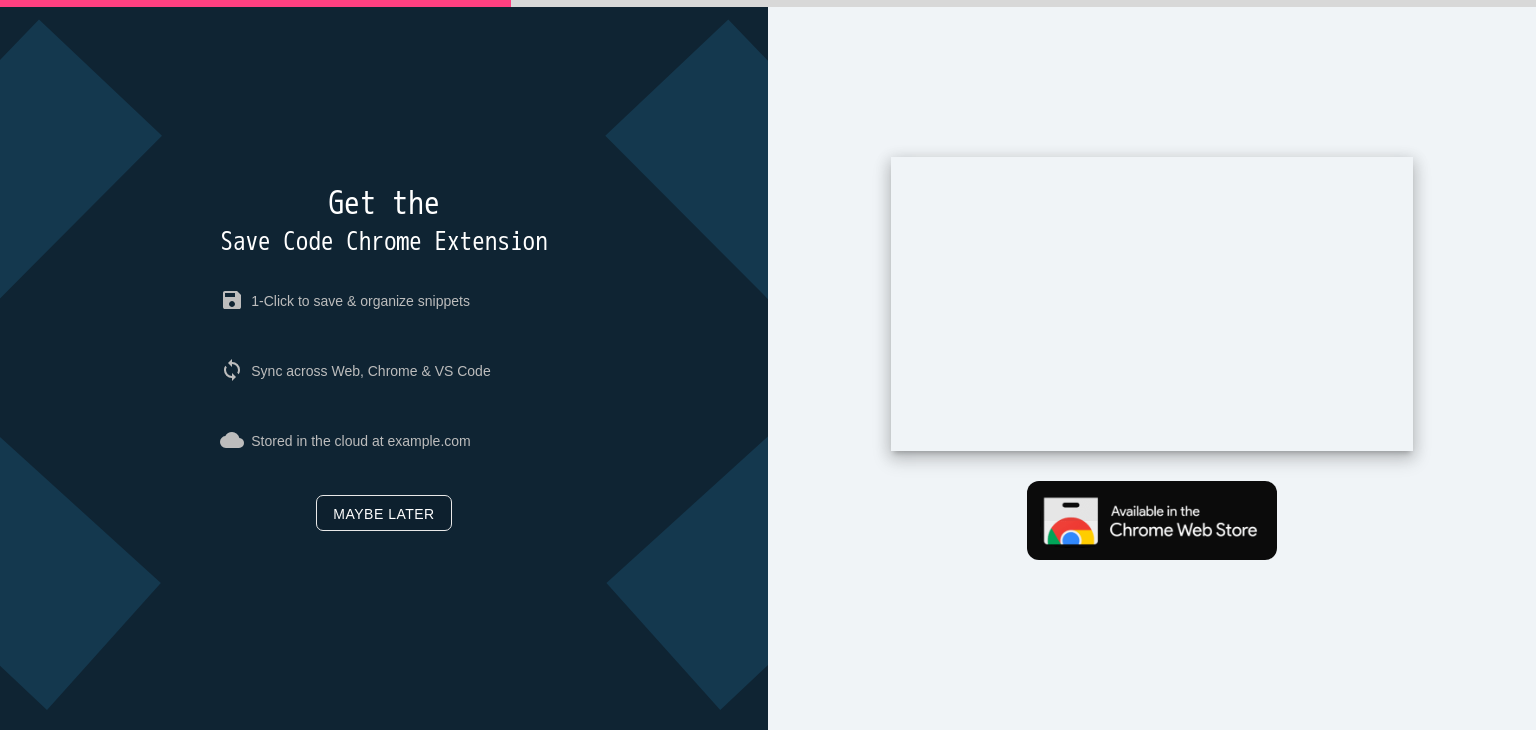 click on "Maybe later" at bounding box center [383, 513] 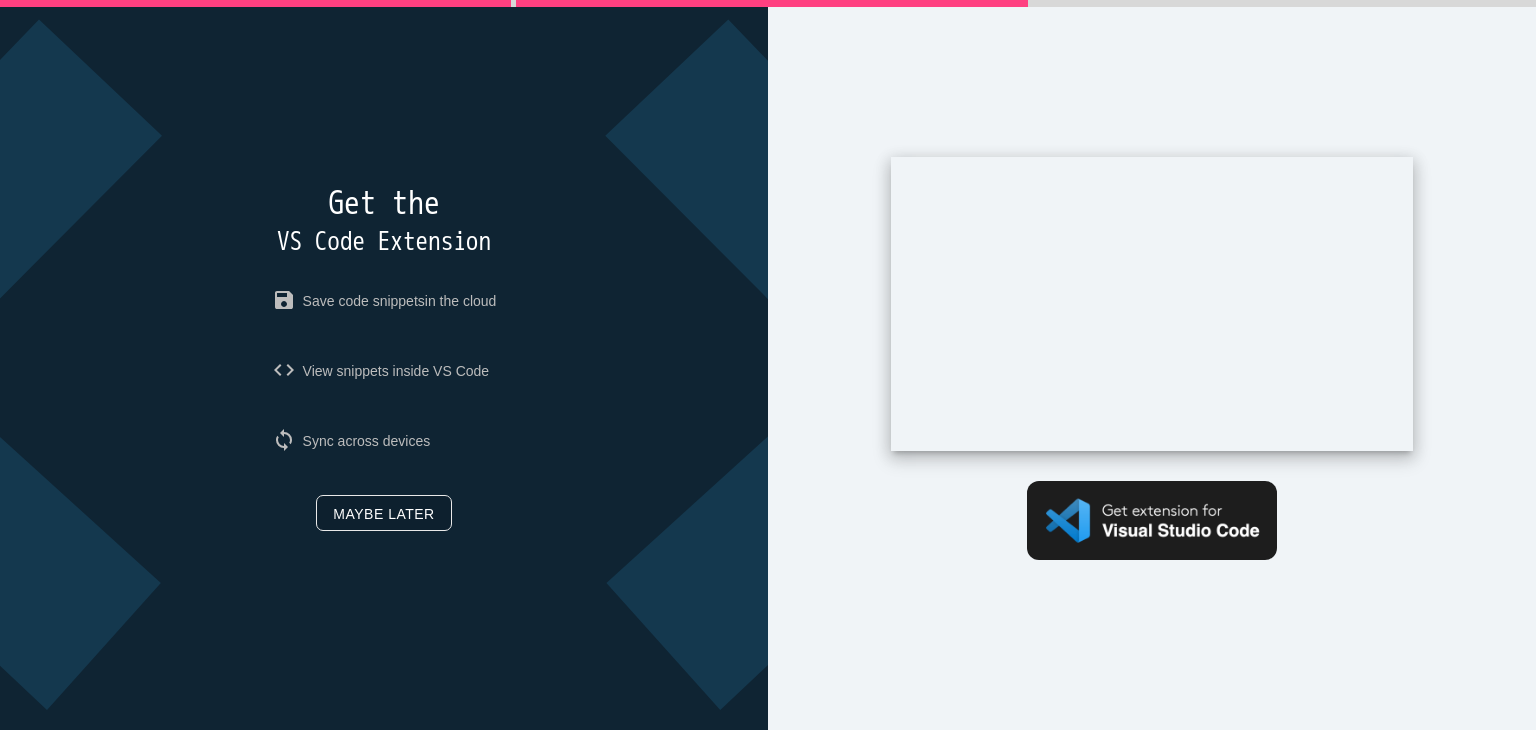 click on "Maybe later" at bounding box center [383, 513] 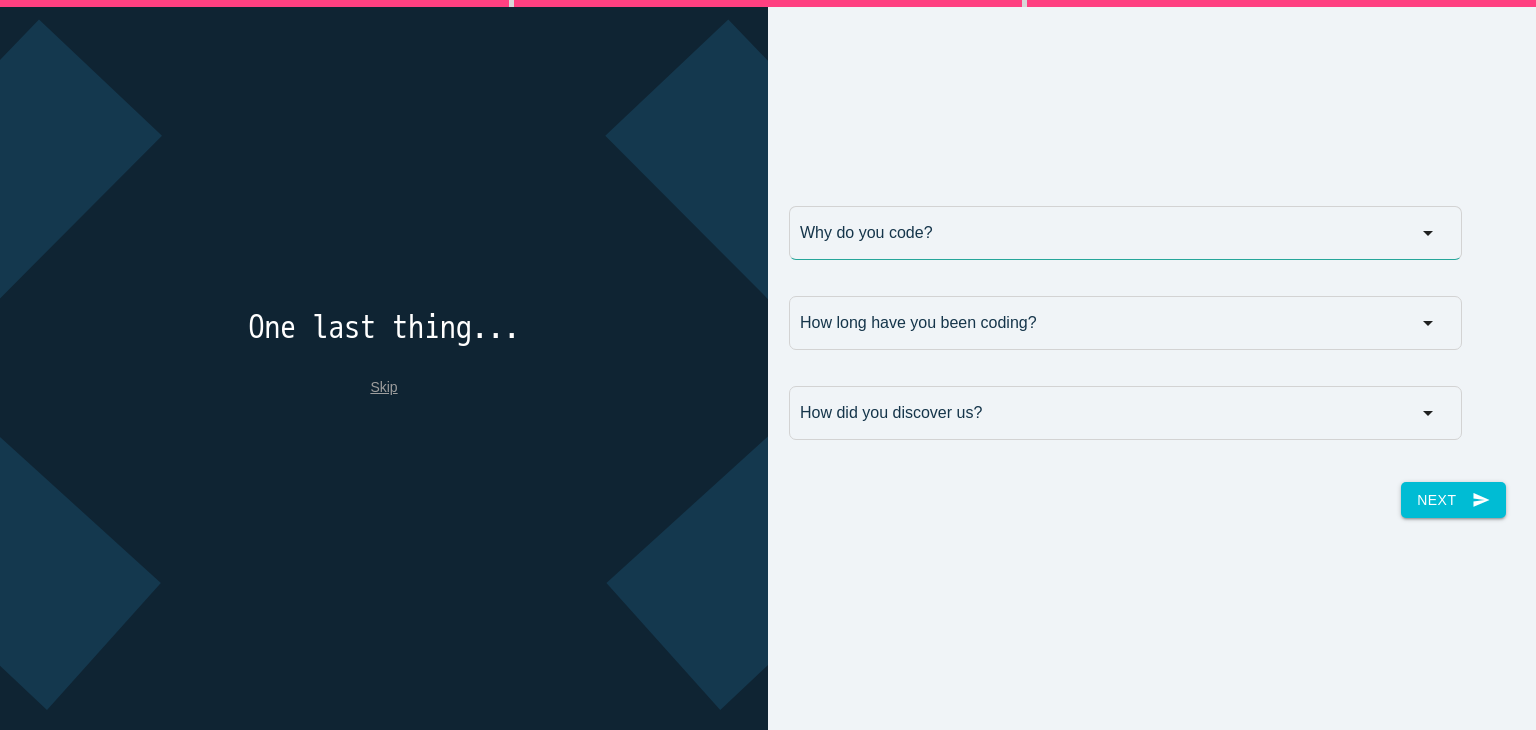 click on "Why do you code?" at bounding box center (1125, 233) 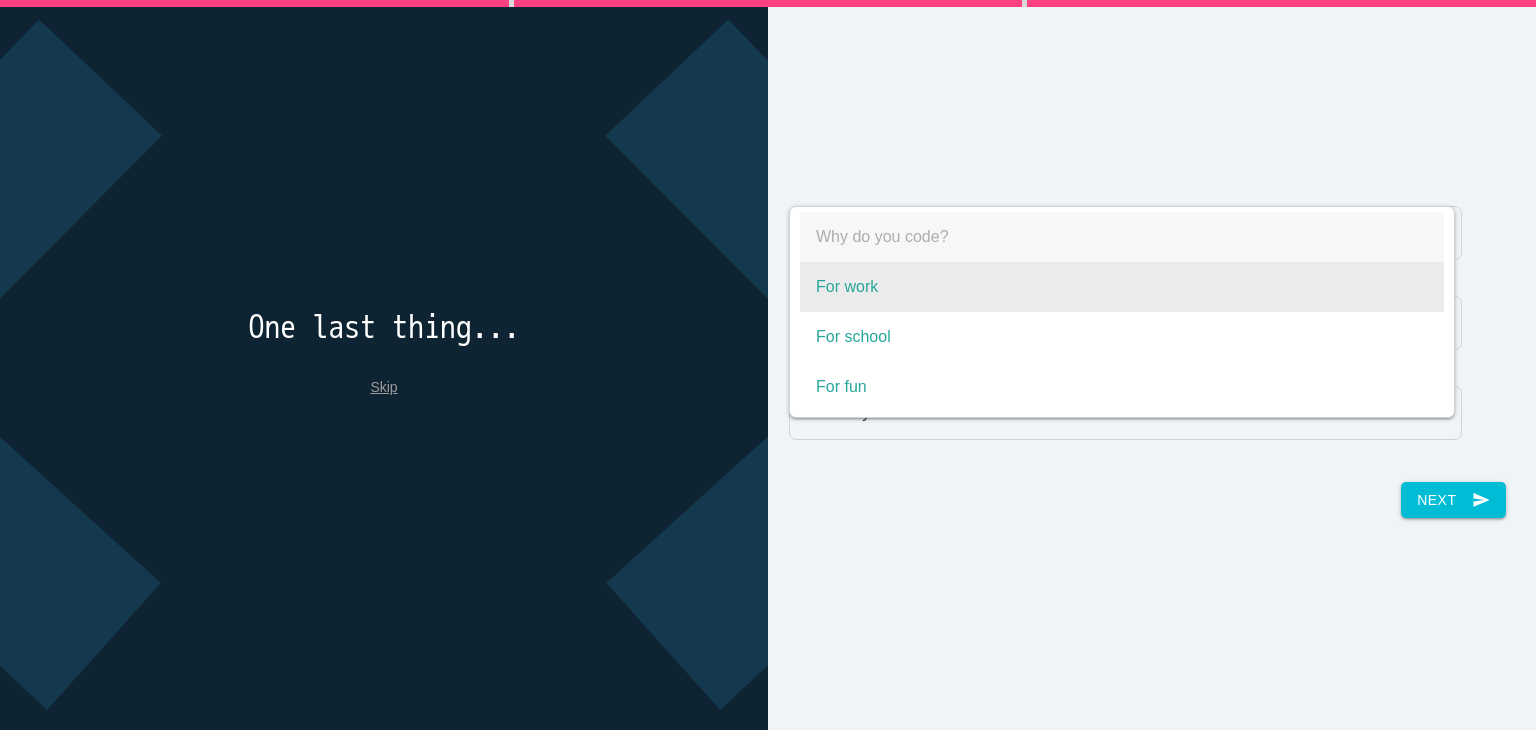 click on "For work" at bounding box center [1122, 287] 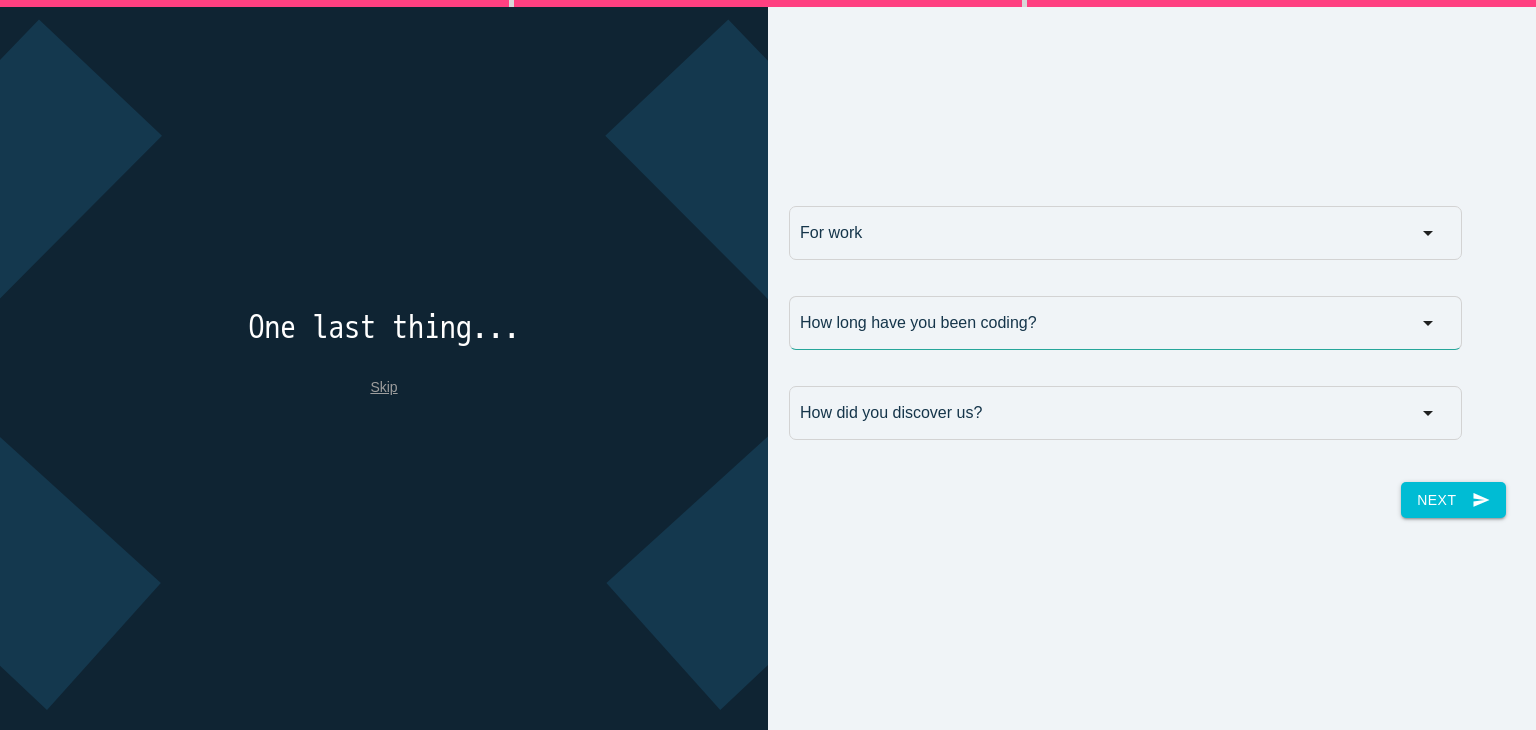 click on "How long have you been coding?" at bounding box center (1125, 233) 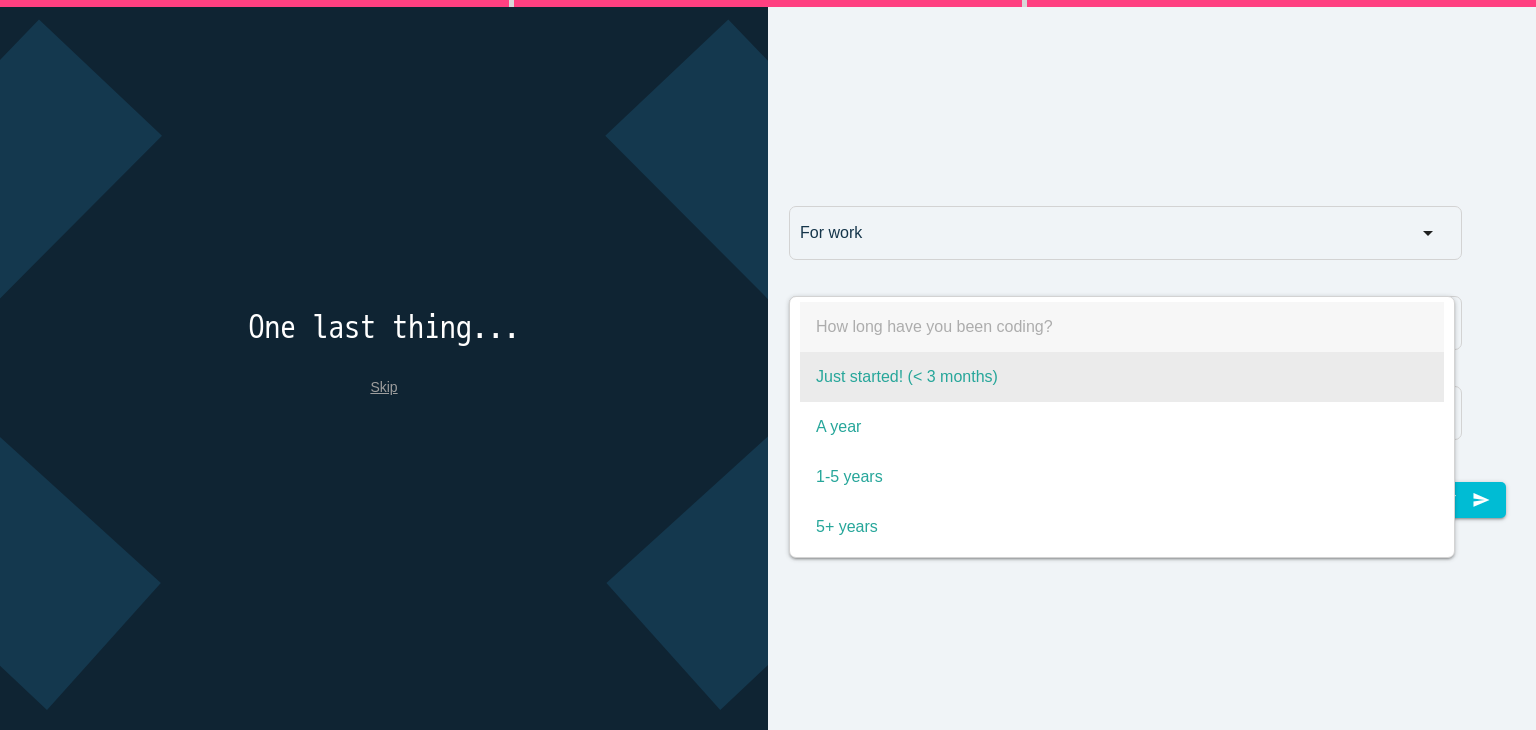 click on "Just started! (< 3 months)" at bounding box center (1122, 377) 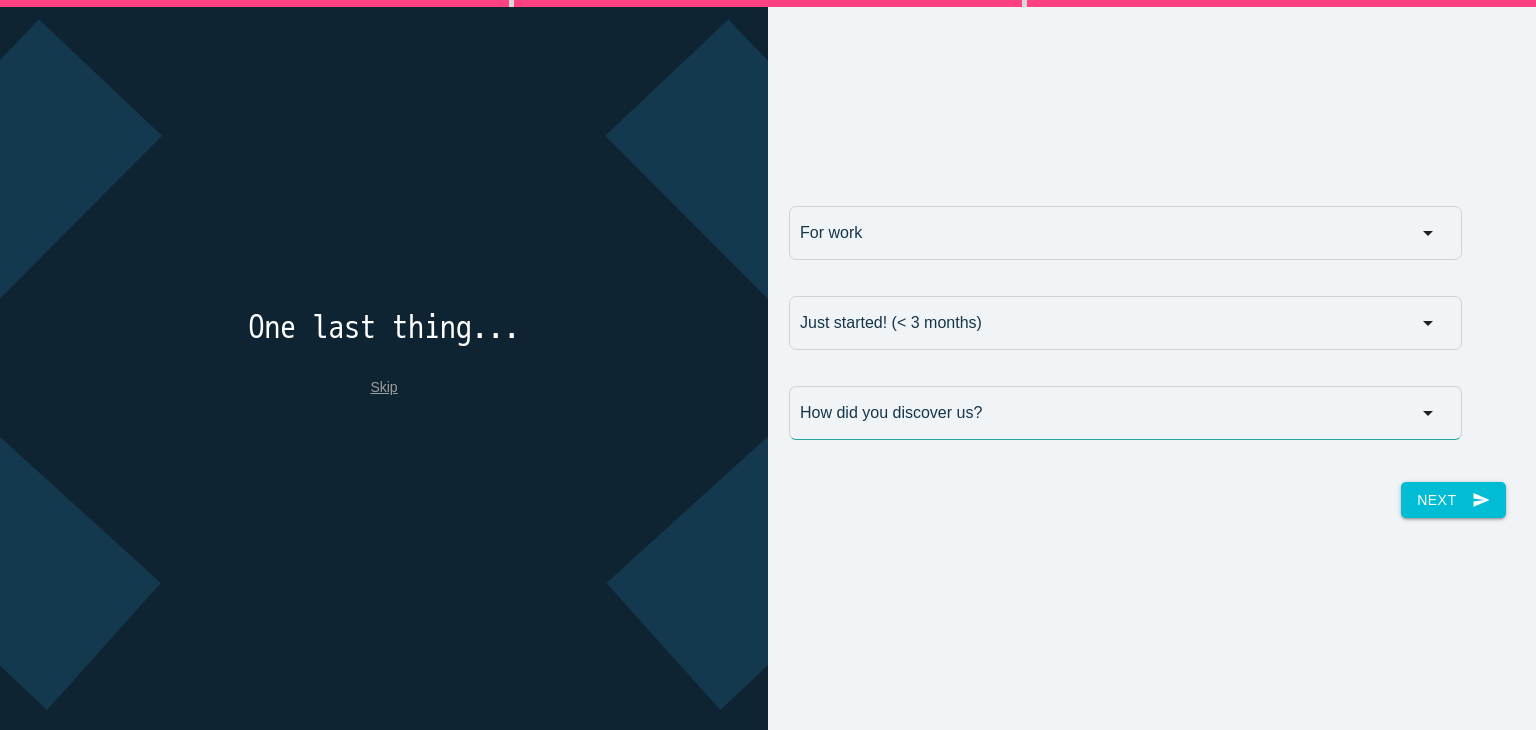 click on "How did you discover us?" at bounding box center [1125, 233] 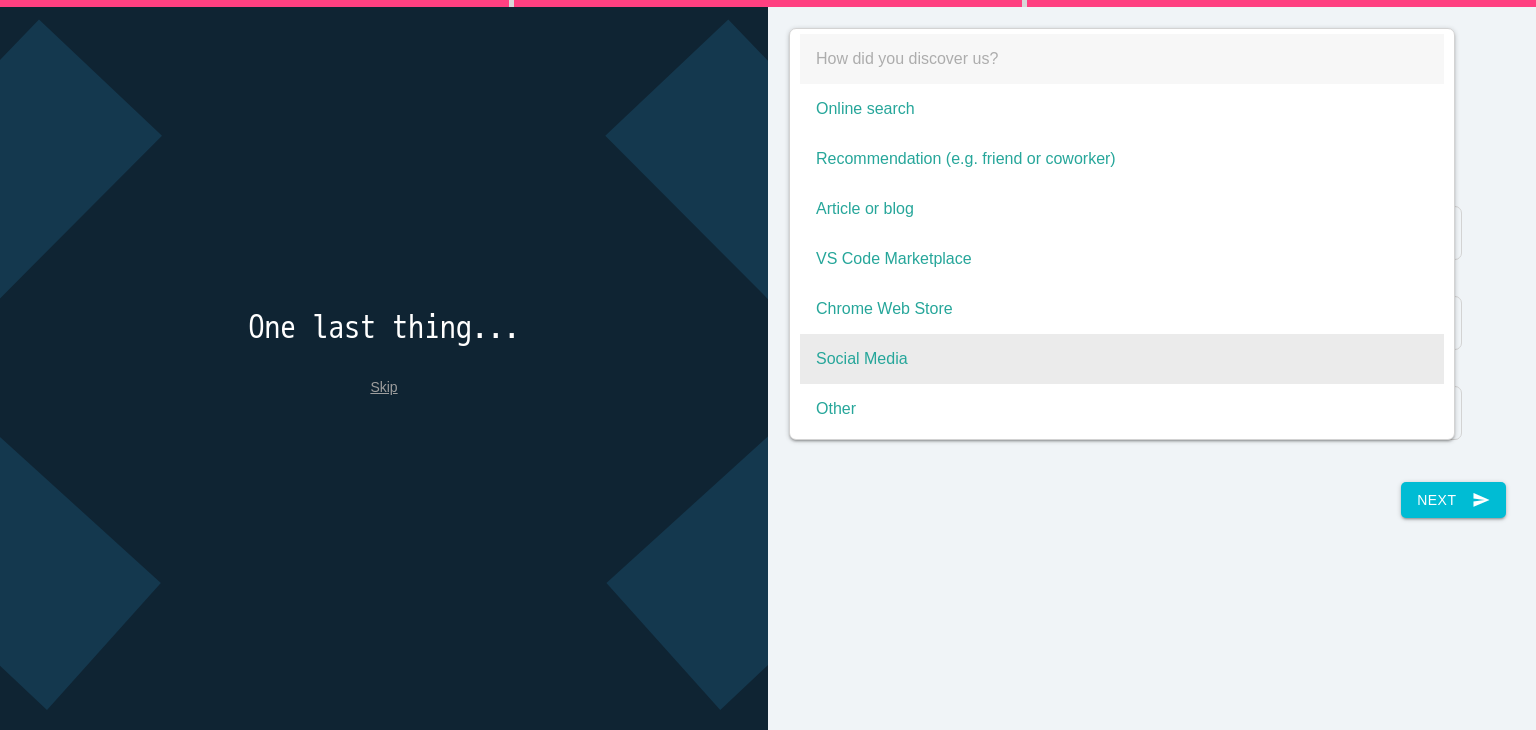 click on "Social Media" at bounding box center [1122, 359] 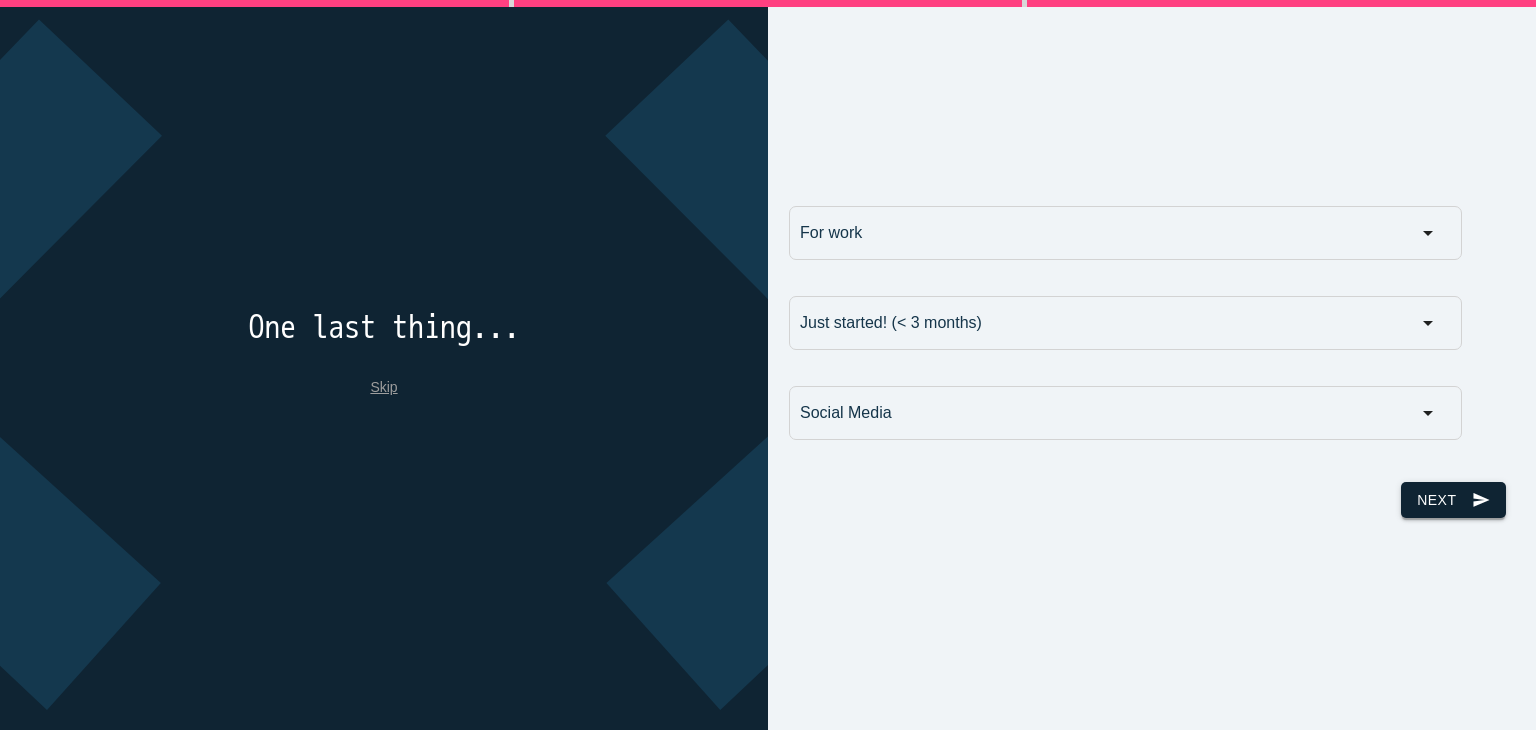 click on "send" at bounding box center (1481, 500) 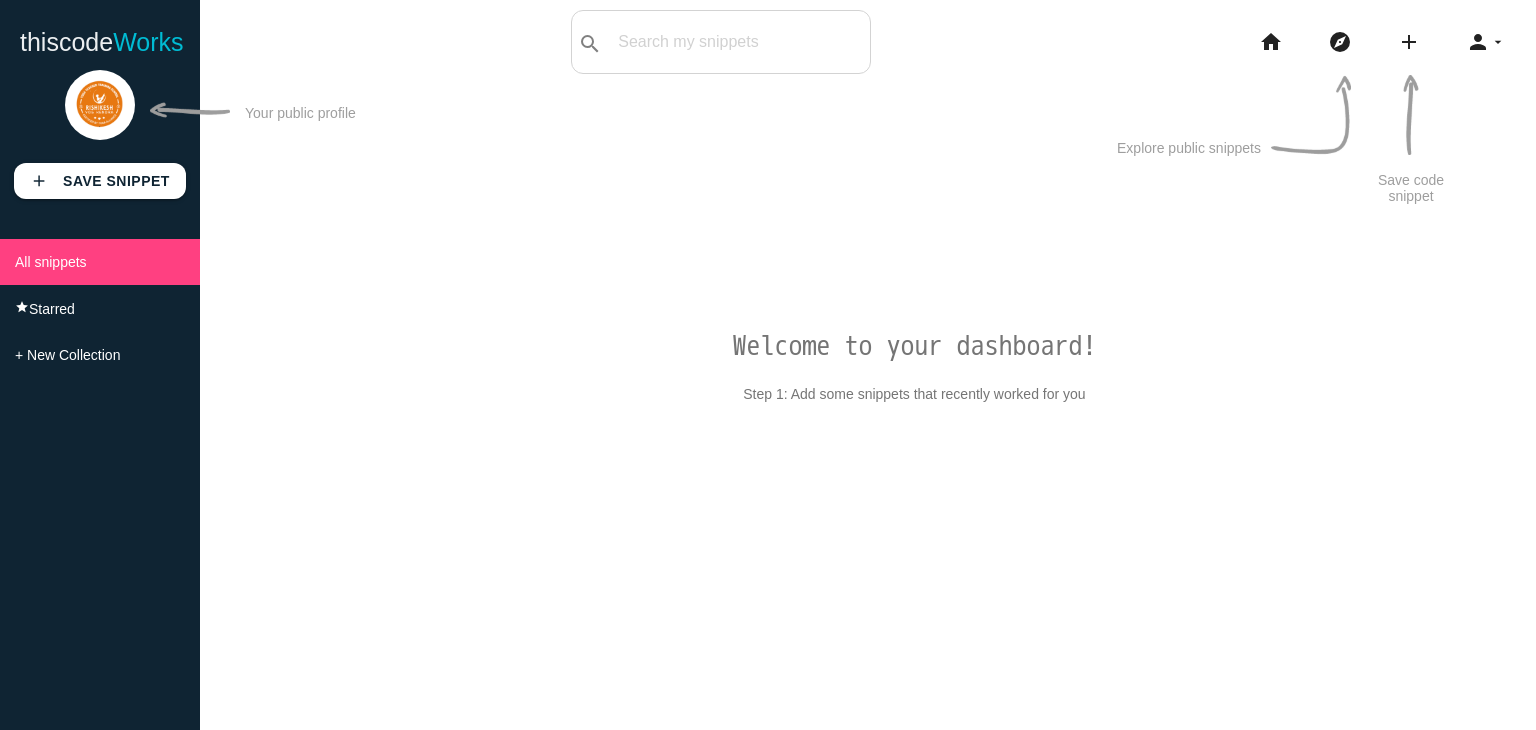 scroll, scrollTop: 0, scrollLeft: 0, axis: both 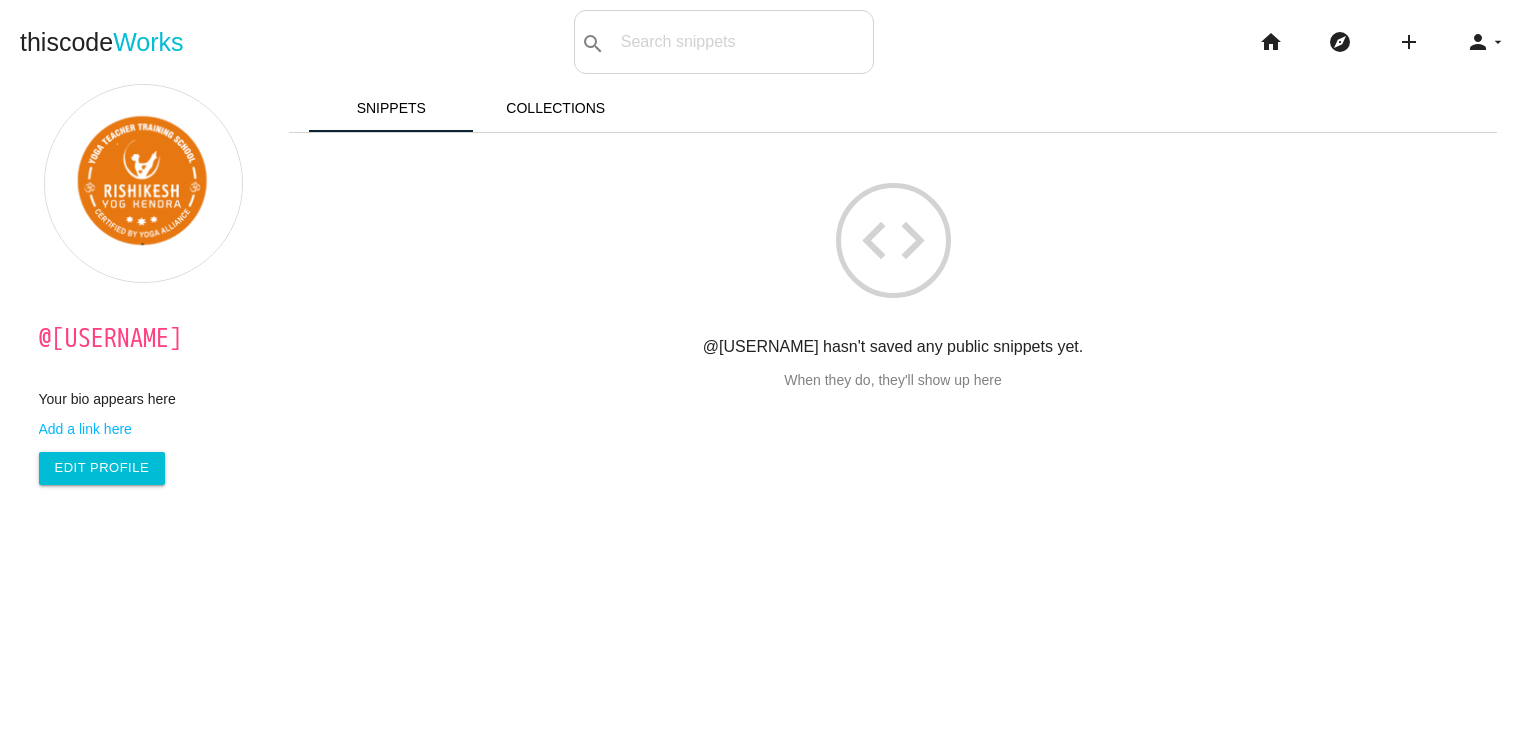 click on "Add a link here" at bounding box center [153, 429] 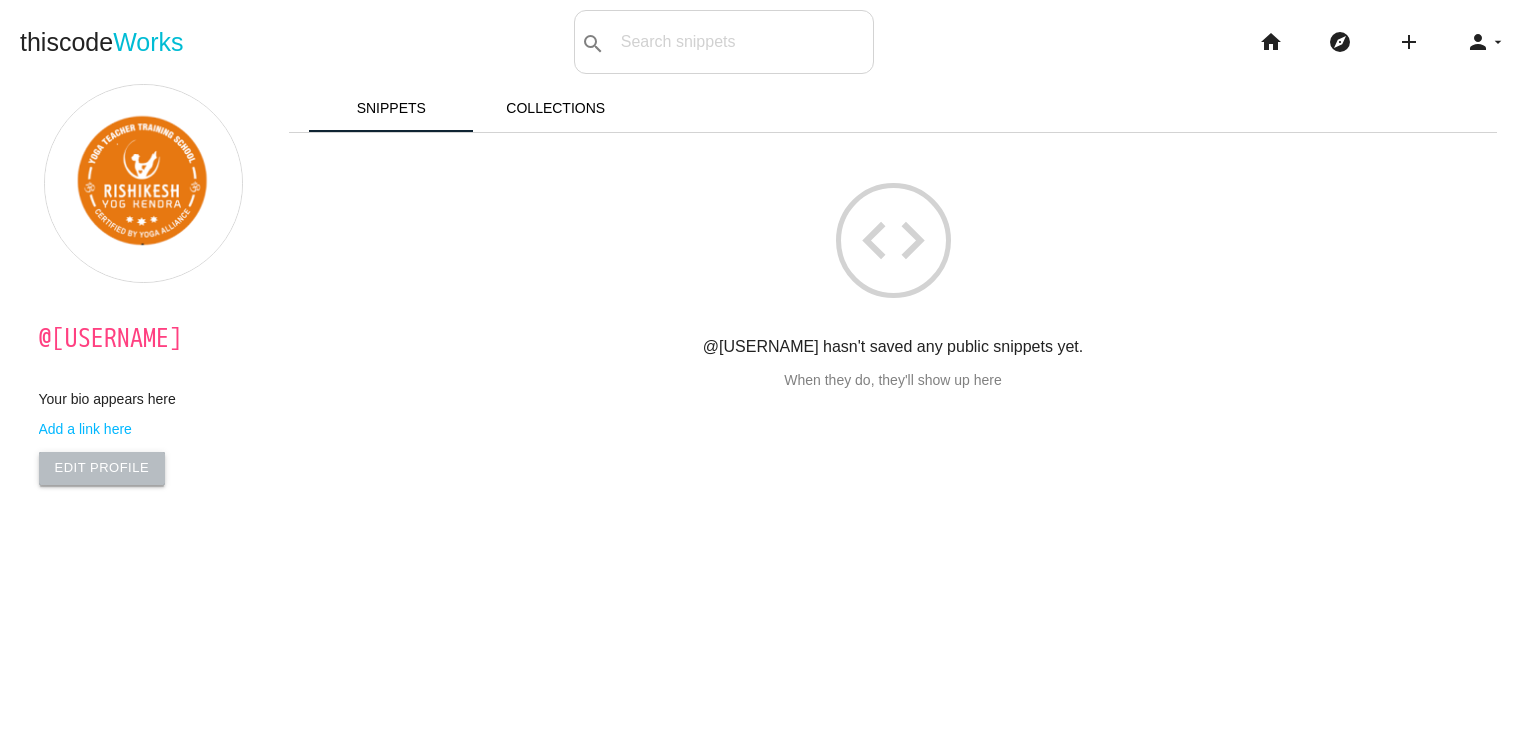click on "Edit Profile" at bounding box center (102, 468) 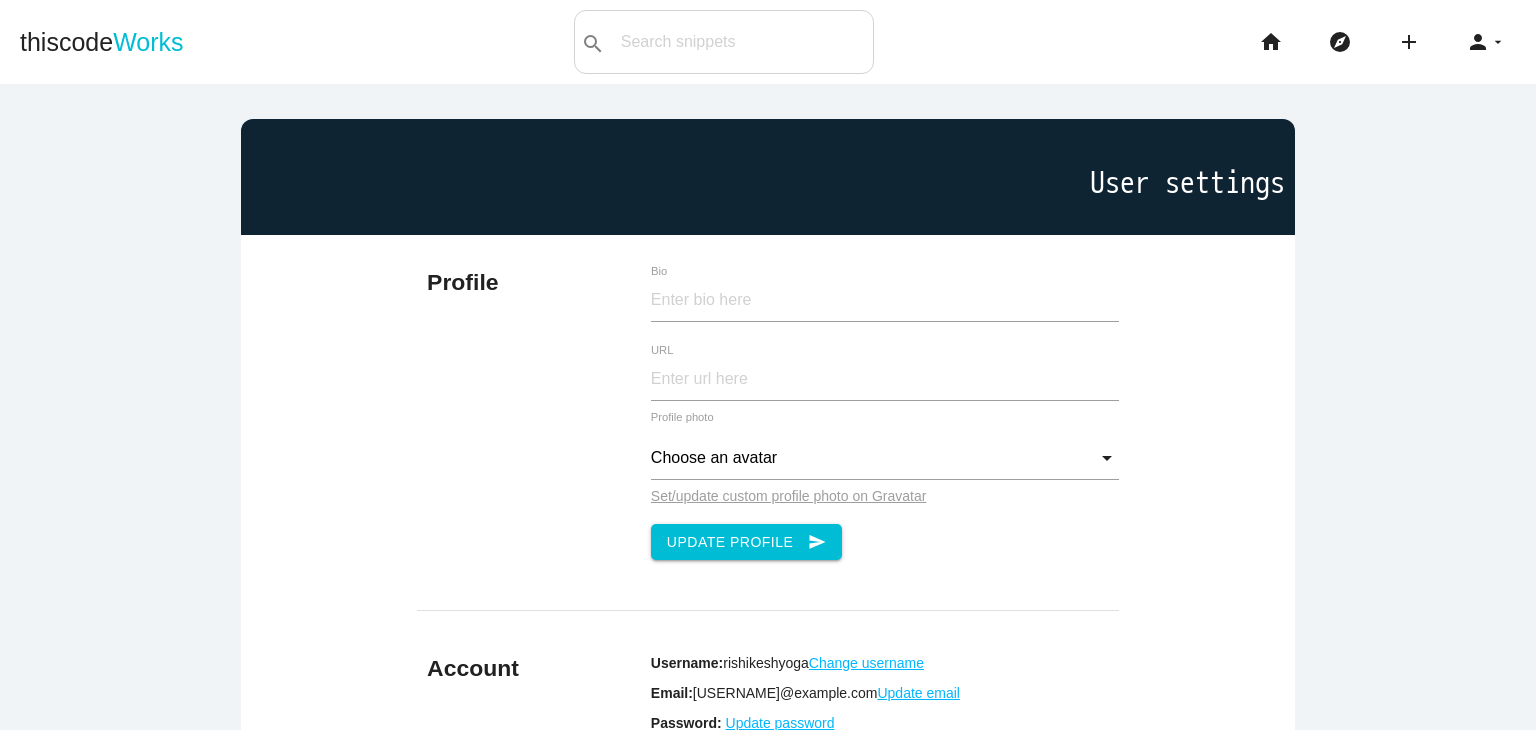 scroll, scrollTop: 0, scrollLeft: 0, axis: both 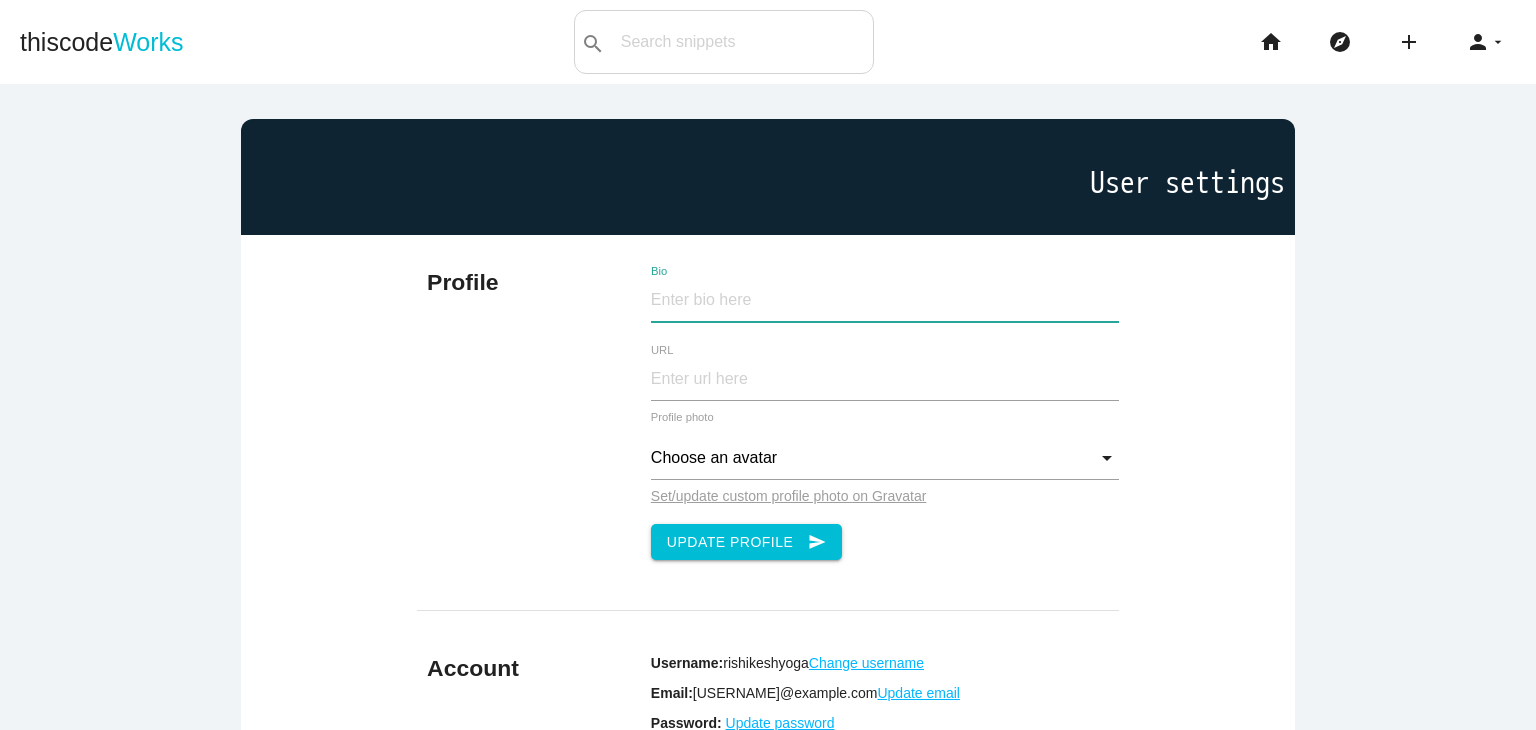 click on "Bio" at bounding box center [885, 300] 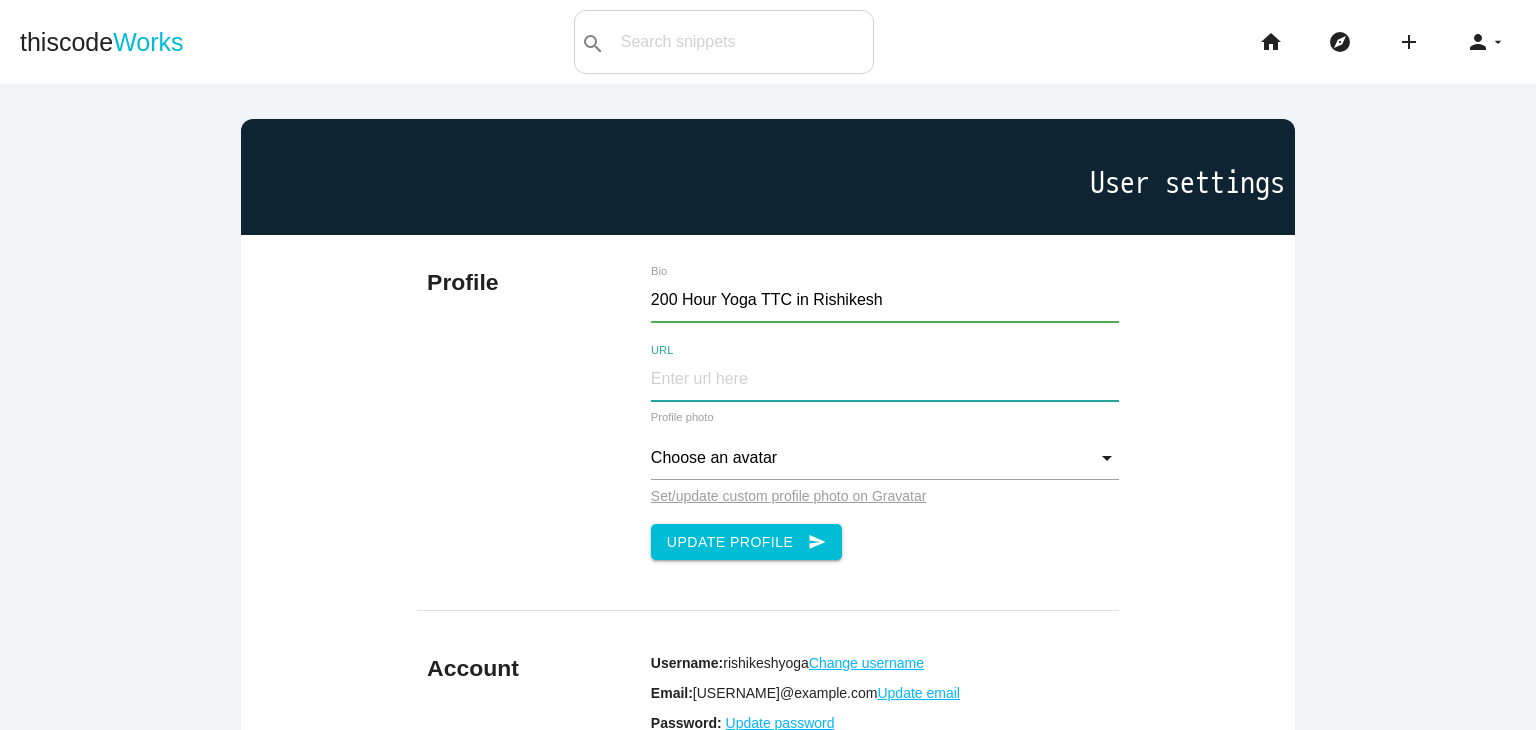 click on "URL" at bounding box center [885, 379] 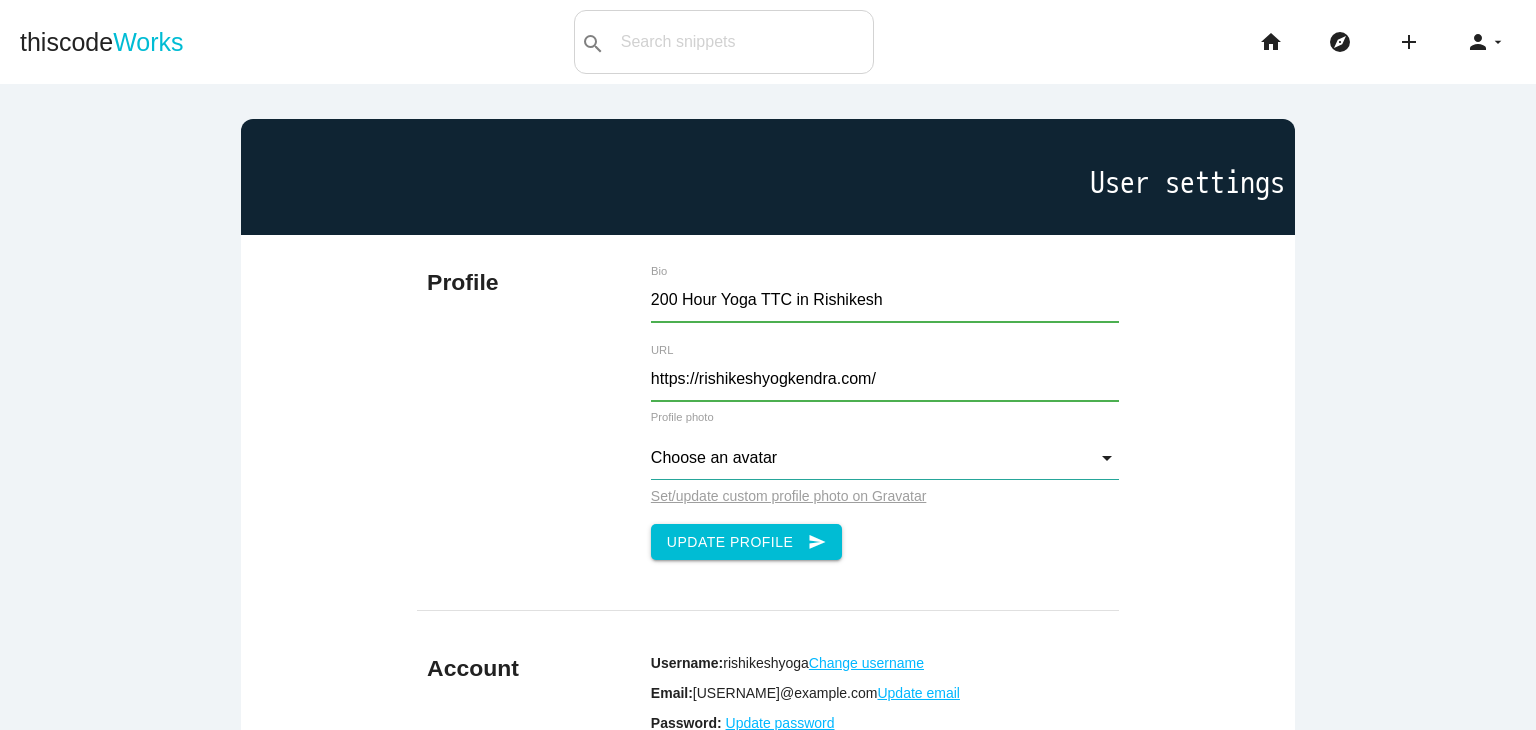 click on "Choose an avatar" at bounding box center (885, 458) 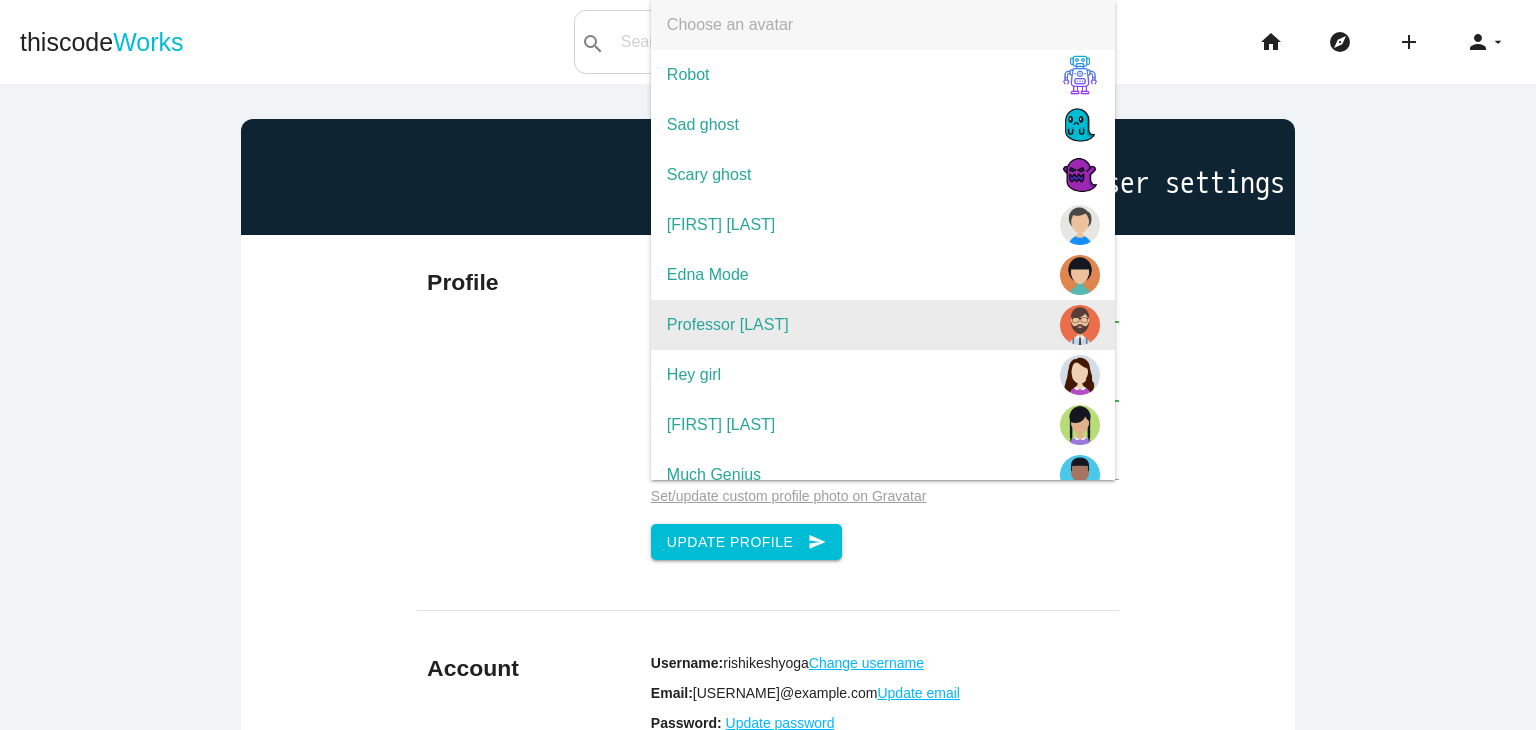 click on "Professor [LAST]" at bounding box center (883, 325) 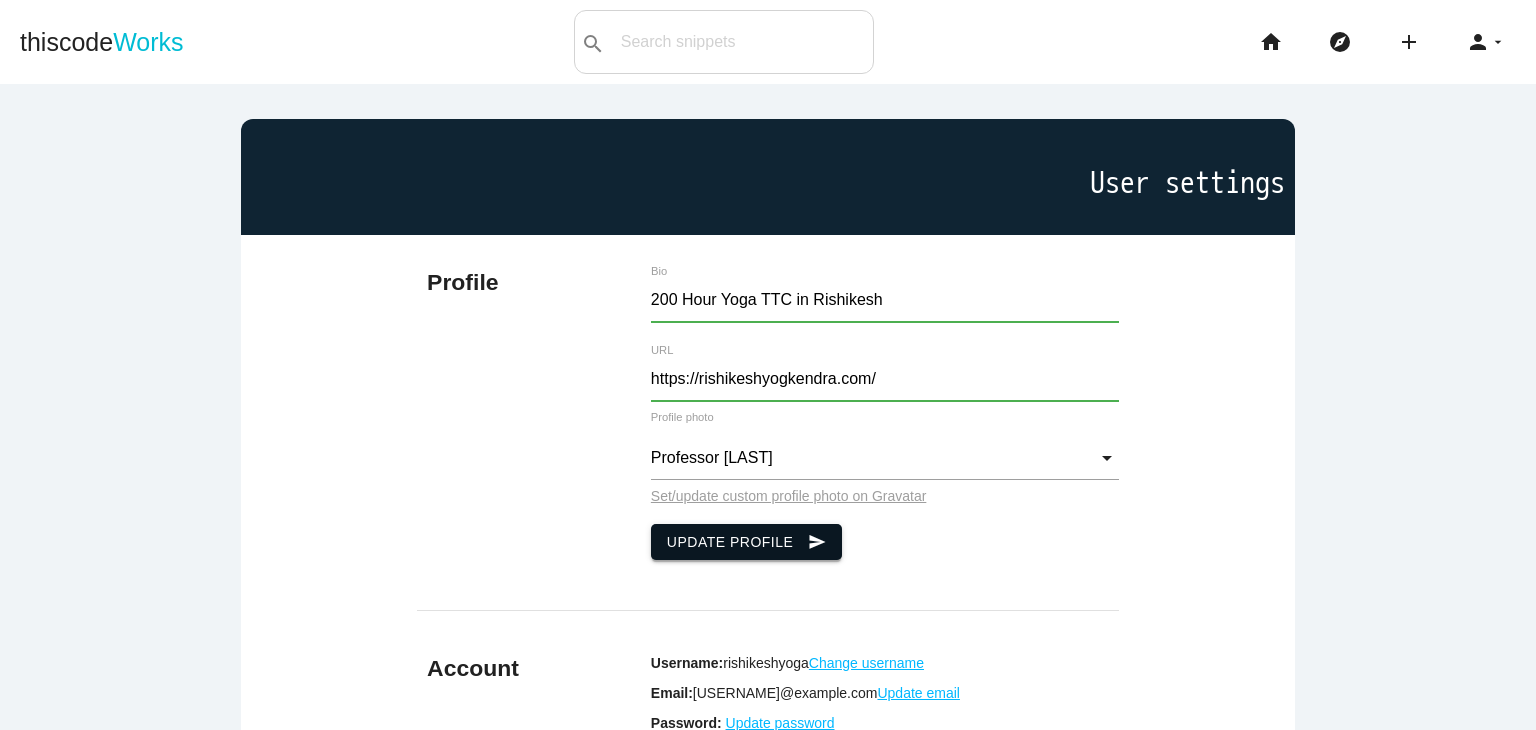 click on "Update Profile send" at bounding box center (747, 542) 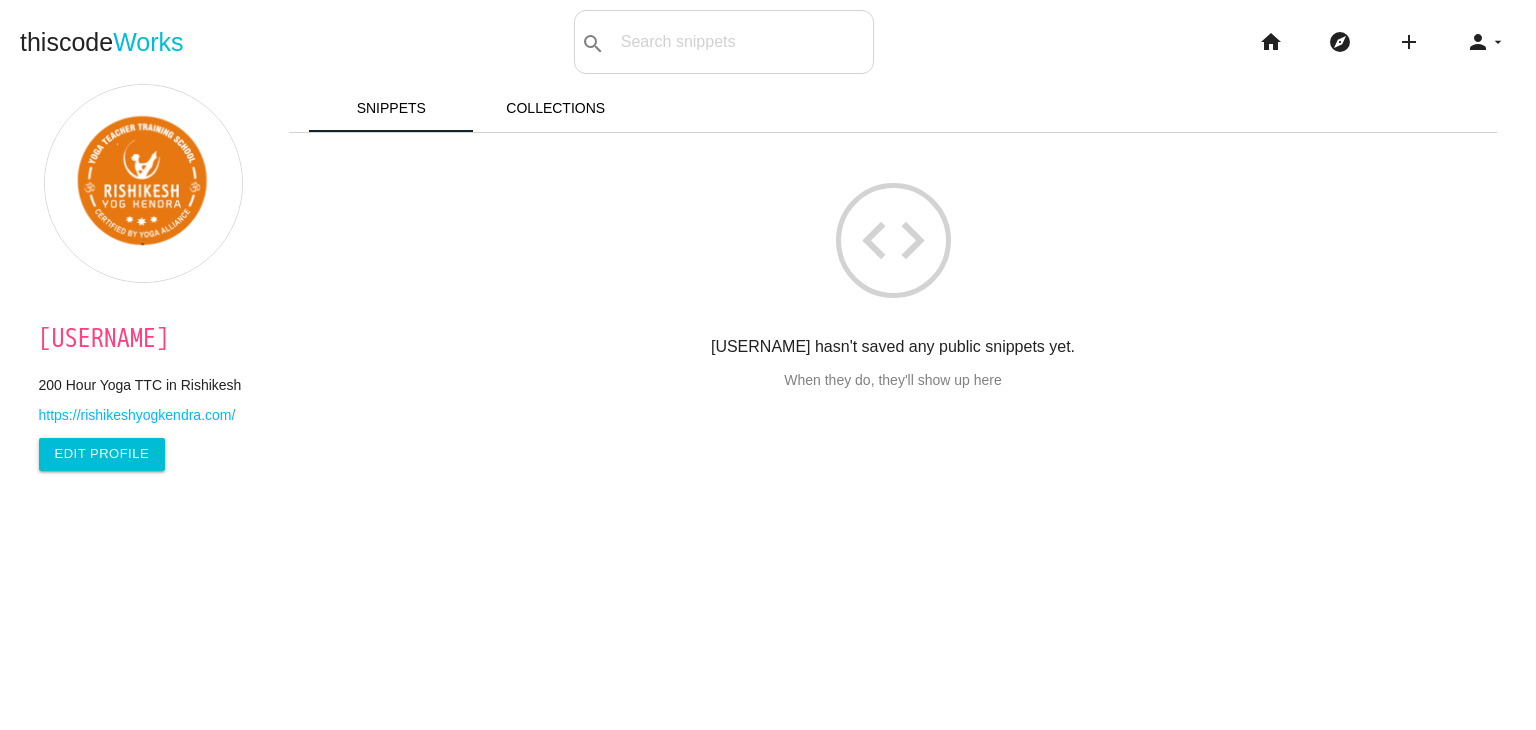 scroll, scrollTop: 0, scrollLeft: 0, axis: both 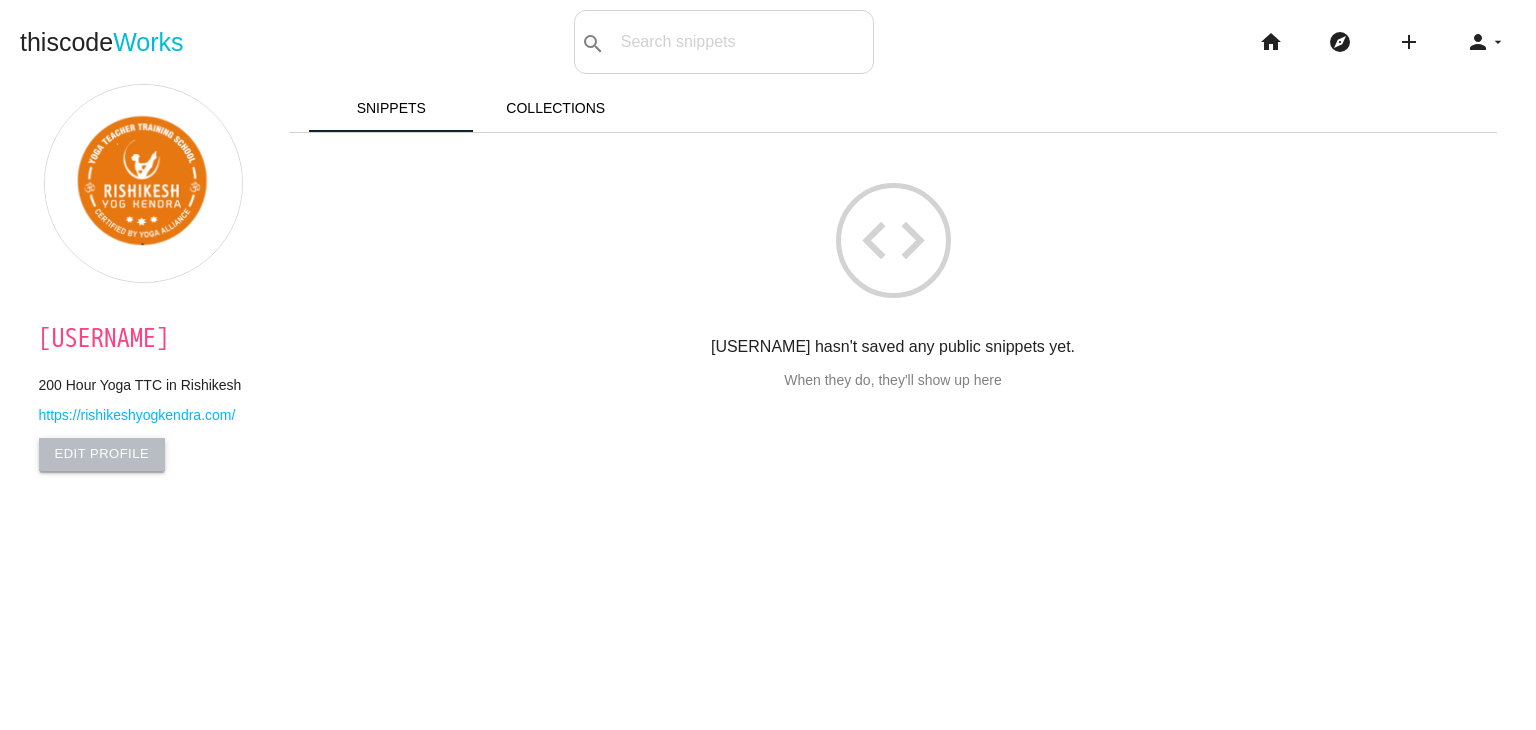 click on "Edit Profile" at bounding box center (102, 454) 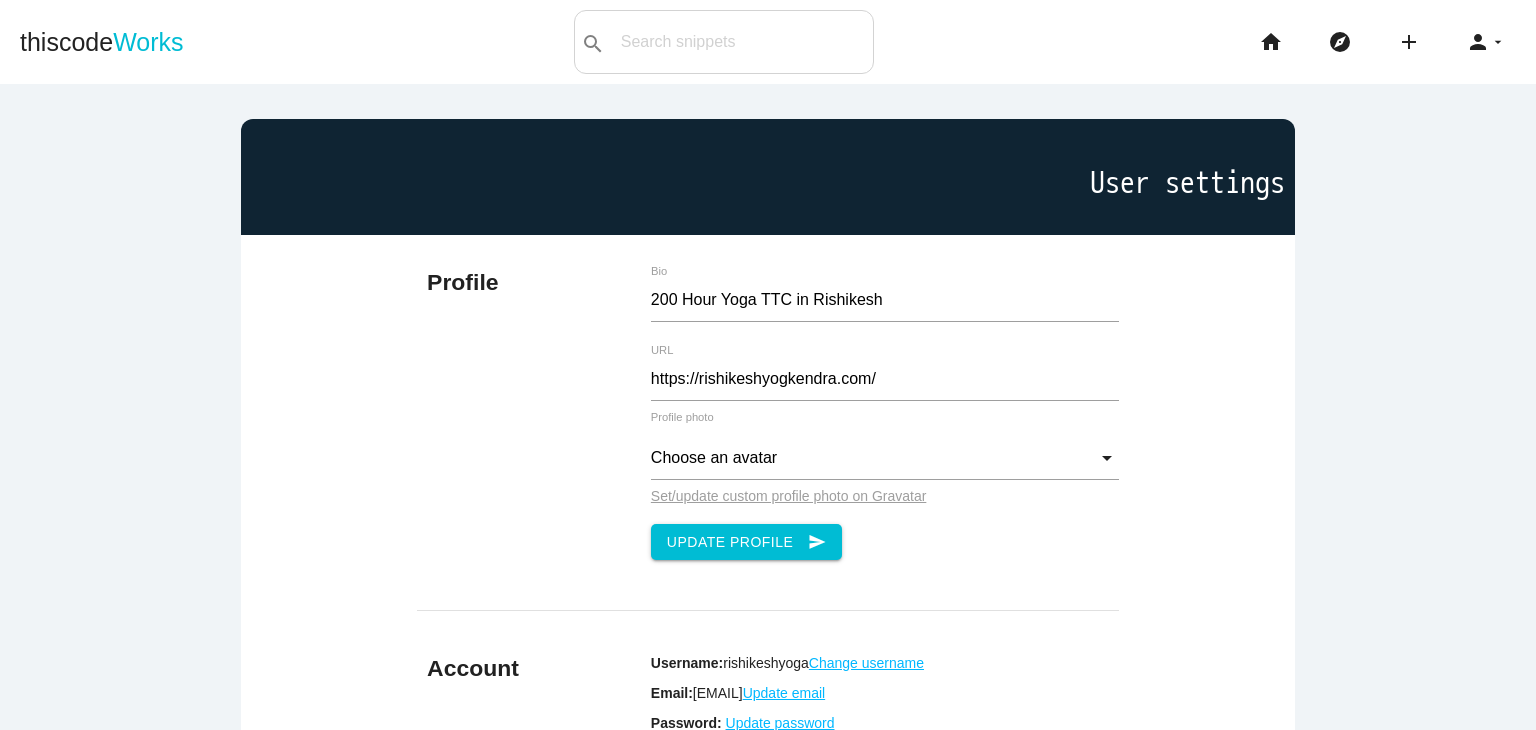 scroll, scrollTop: 0, scrollLeft: 0, axis: both 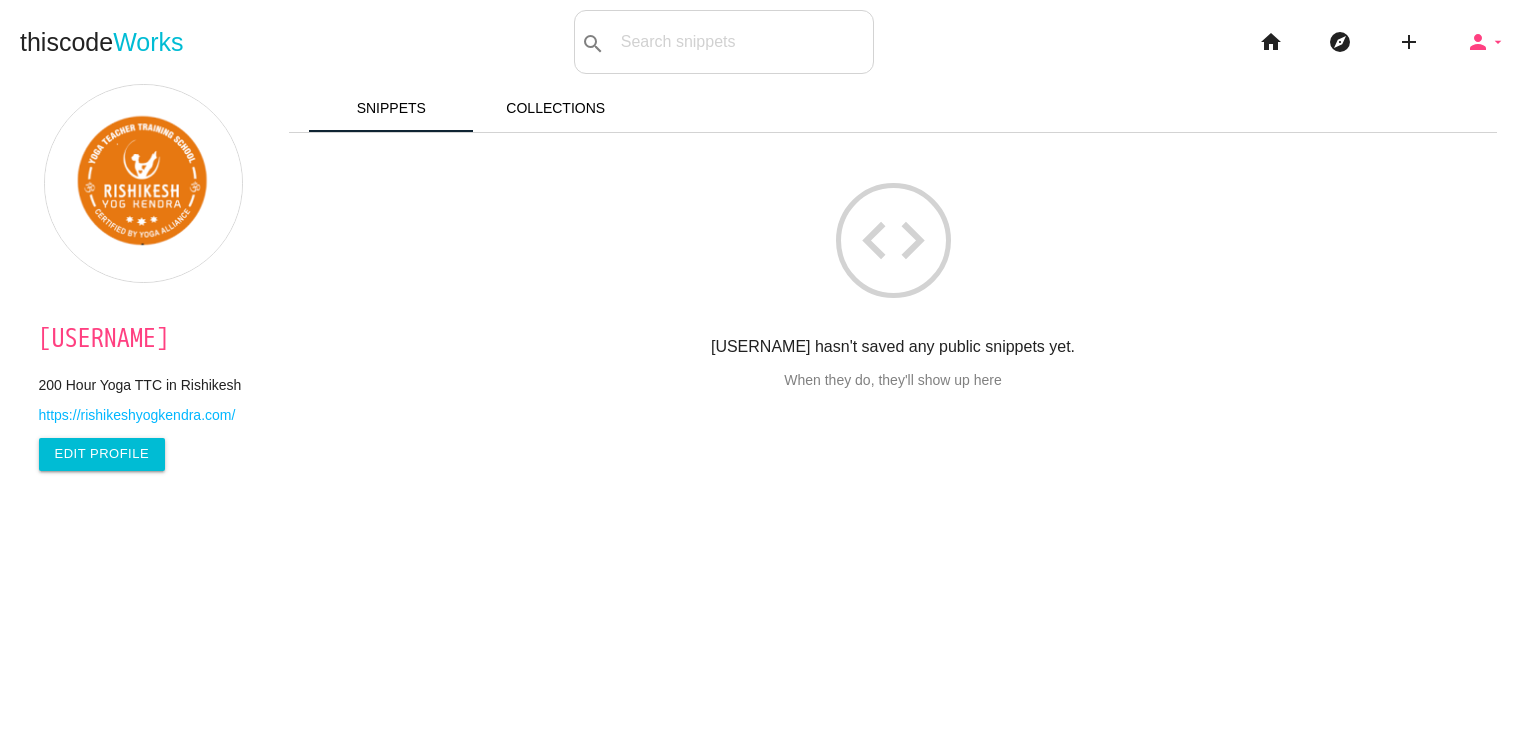 click on "person" at bounding box center [1478, 42] 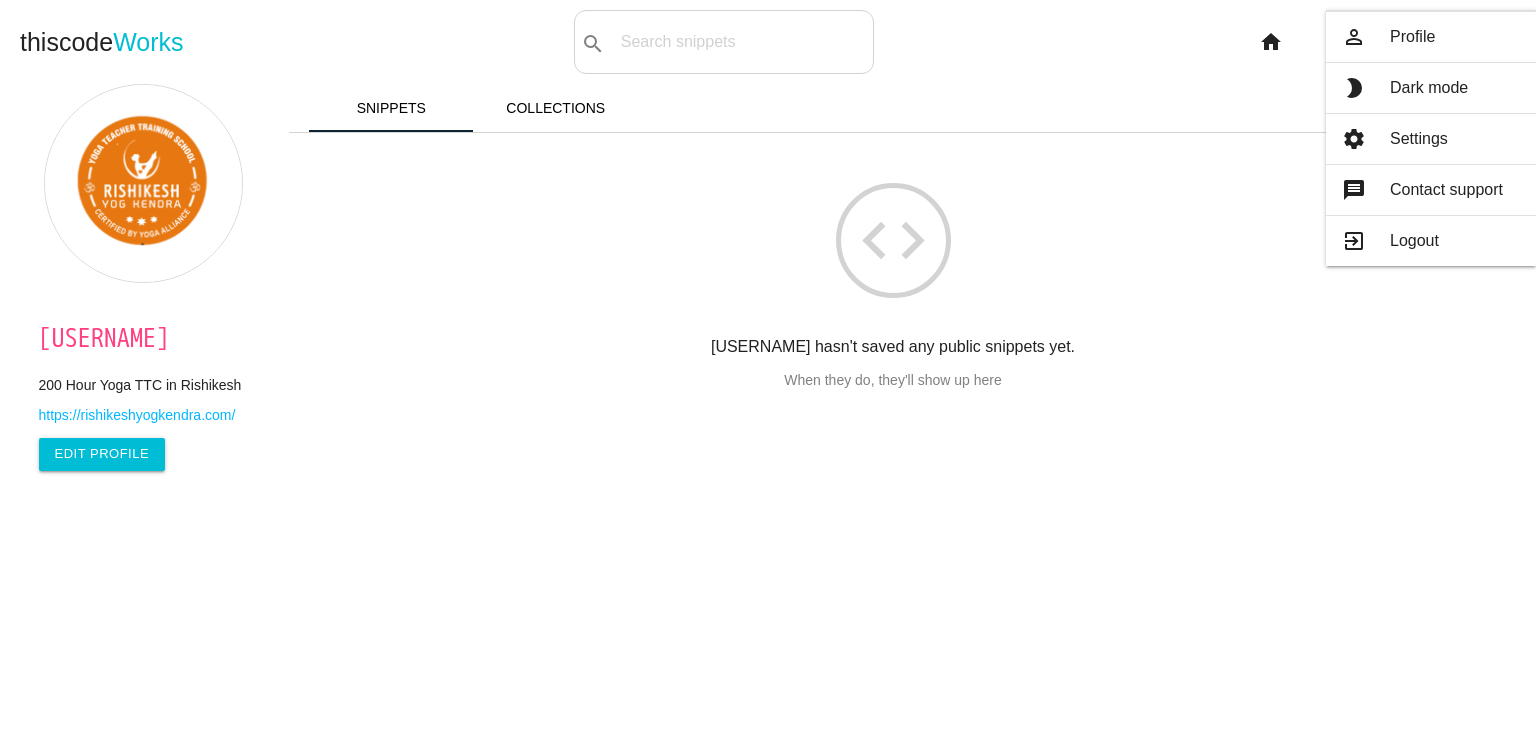 click on "code
[USERNAME] hasn't saved any public snippets yet.
When they do, they'll show up here" at bounding box center [893, 260] 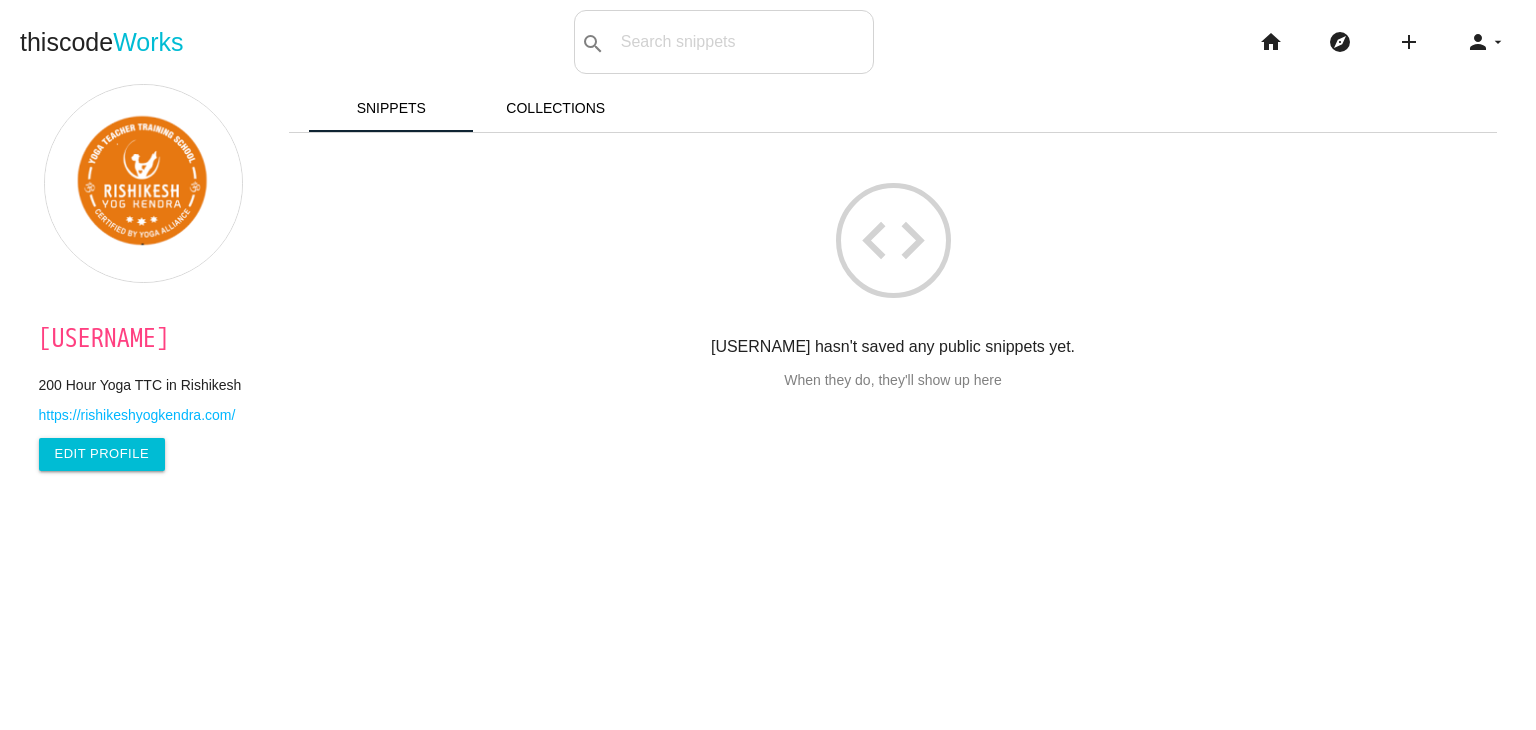 click on "add
code Snippet
link Link" at bounding box center [1416, 42] 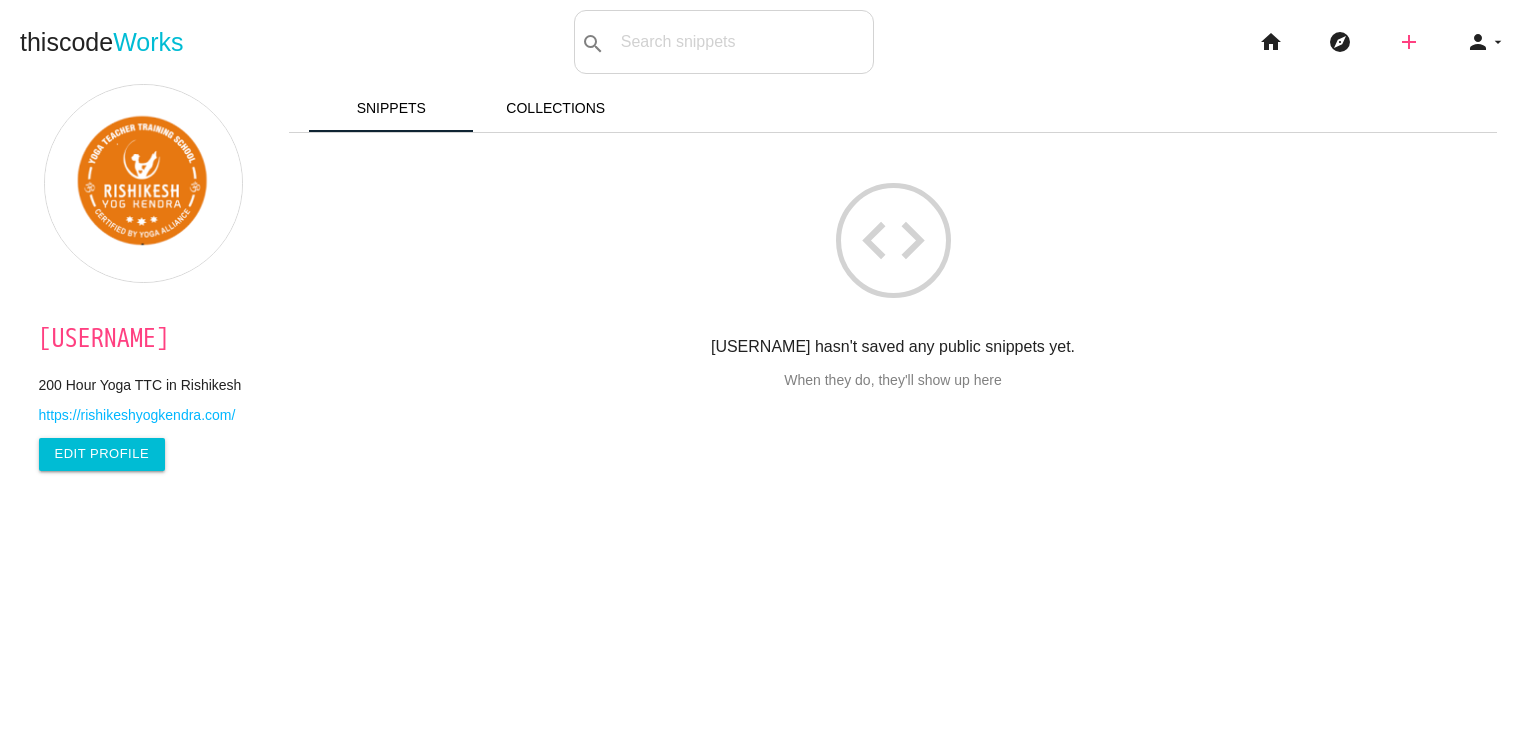 click on "add" at bounding box center (1409, 42) 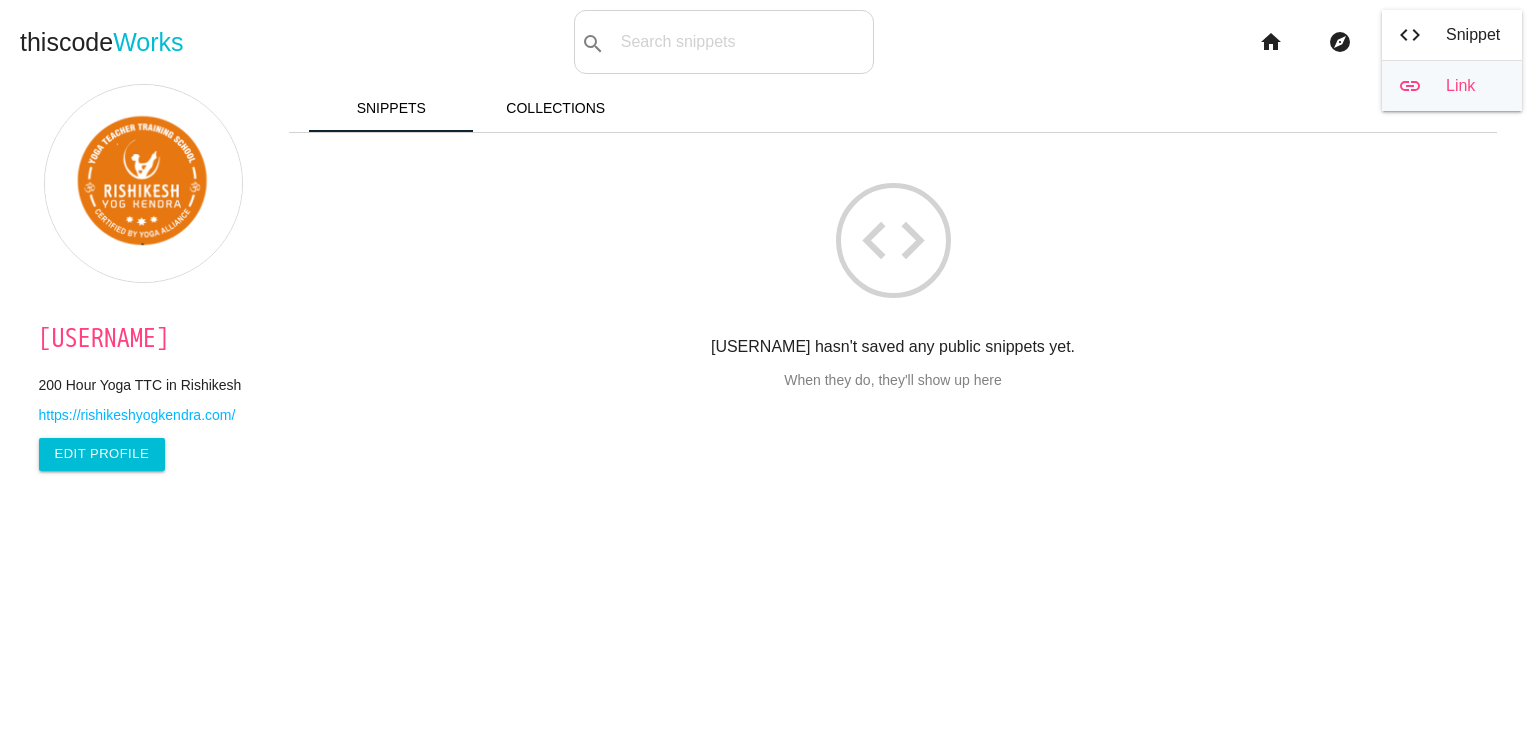 click on "link" at bounding box center [1410, 86] 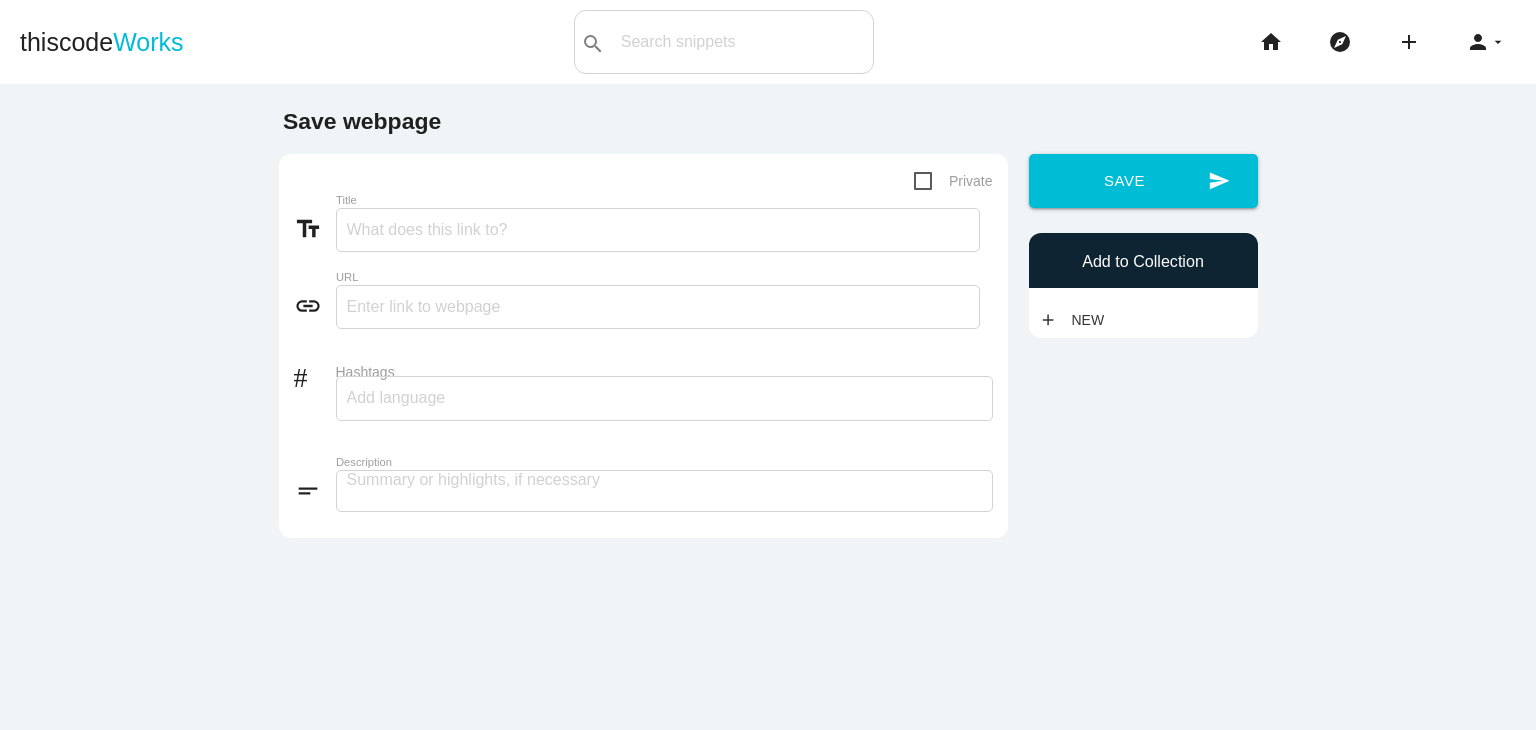 scroll, scrollTop: 0, scrollLeft: 0, axis: both 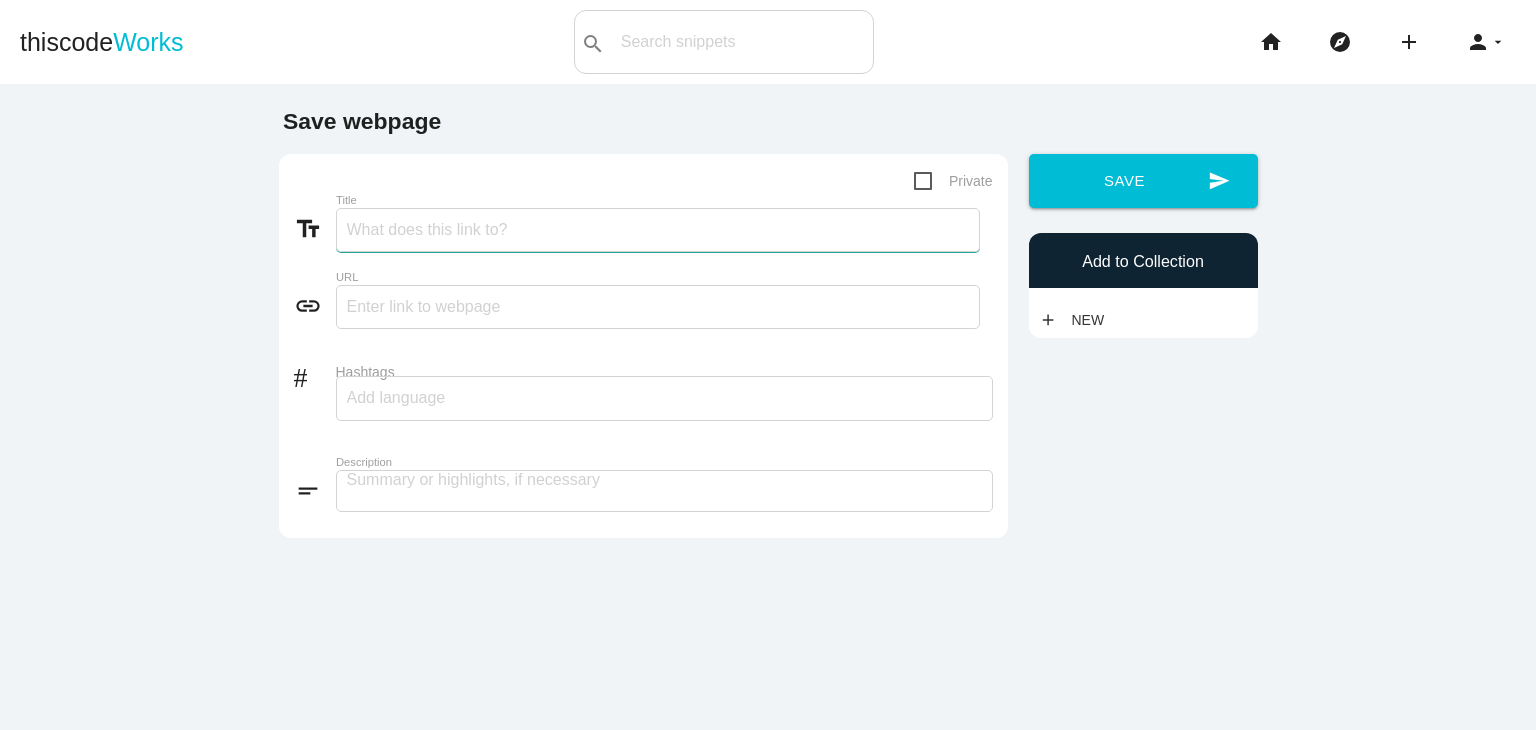 click on "Title" at bounding box center [658, 230] 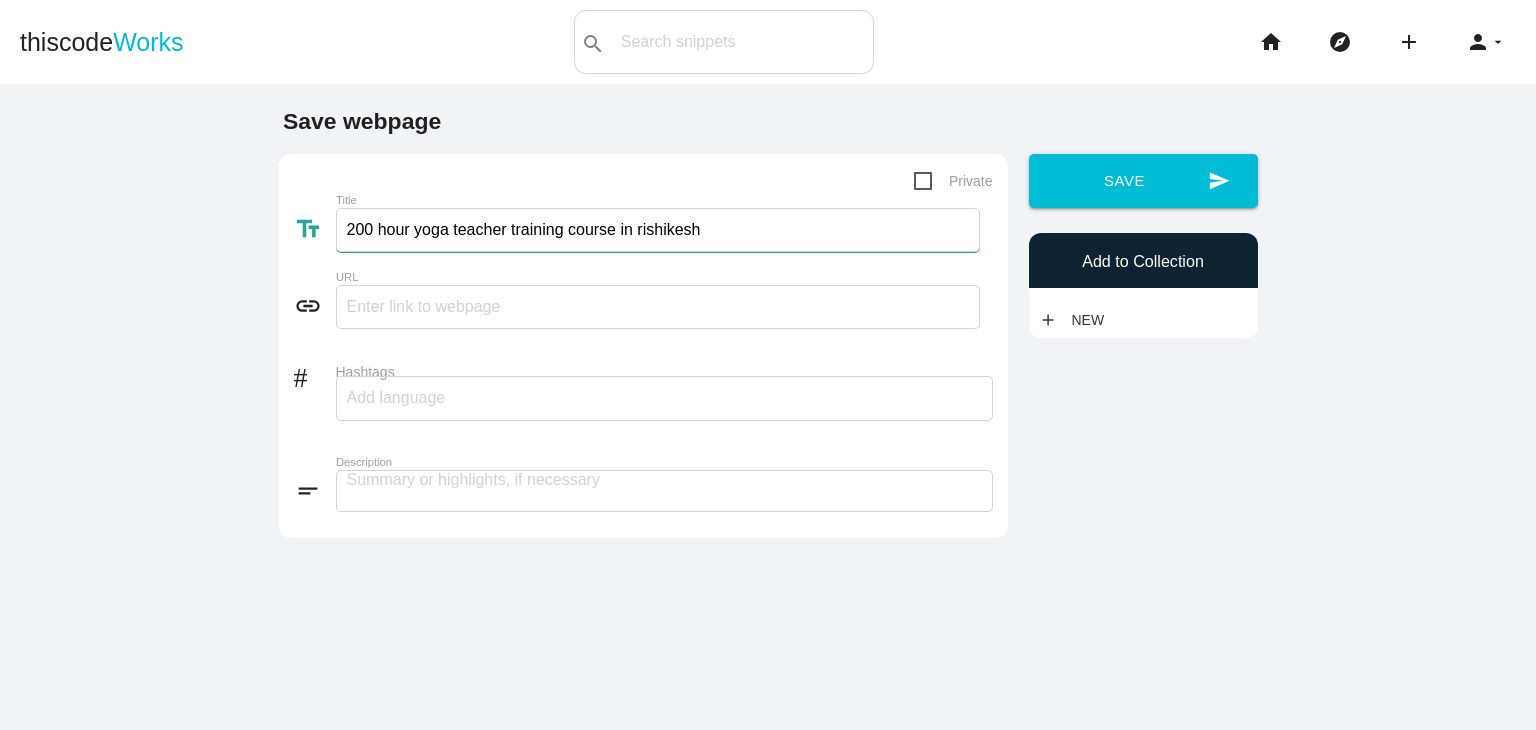 type on "200 hour yoga teacher training course in rishikesh" 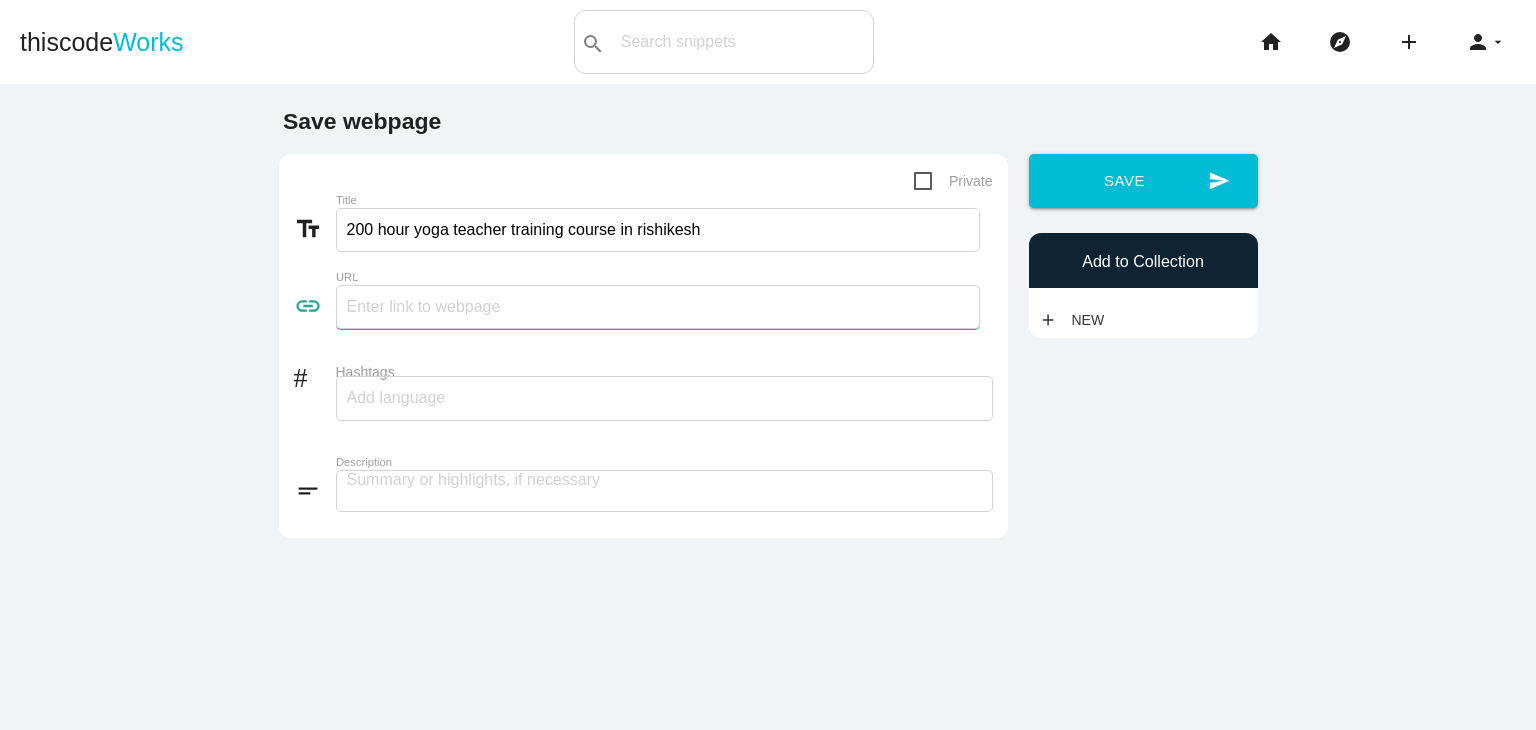 click at bounding box center (658, 307) 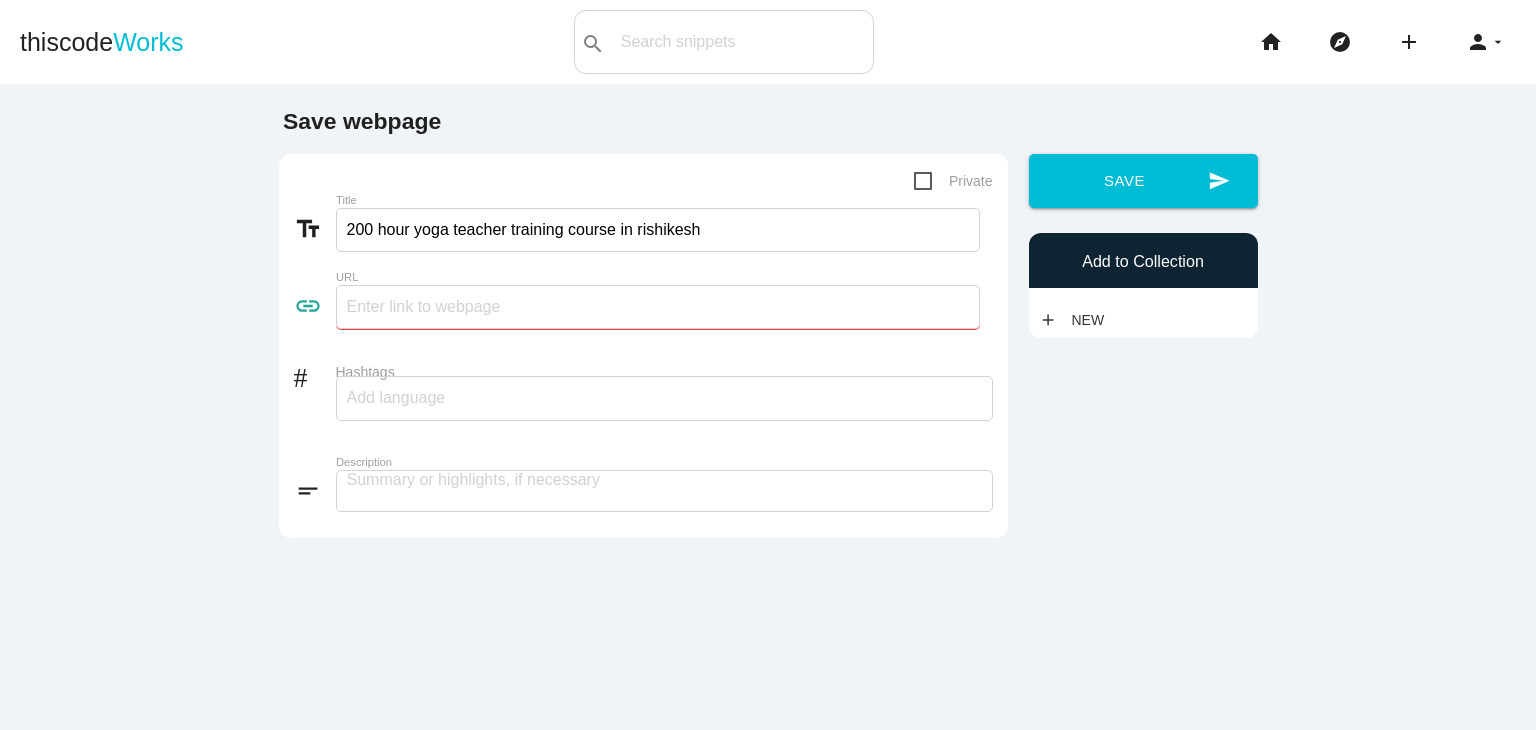 paste on "https://rishikeshyogkendra.com/200-hour-yoga-teacher-training-india.php" 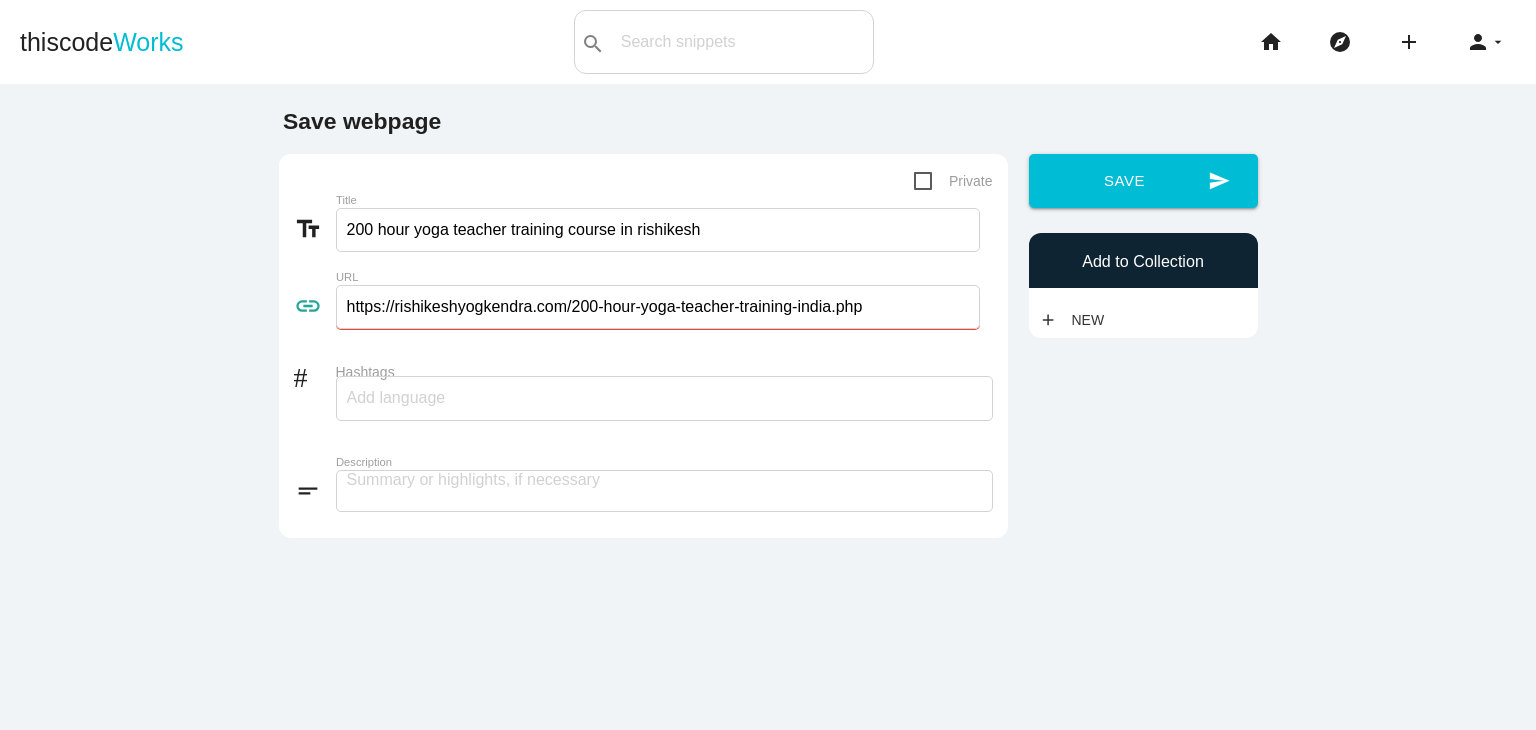 type on "https://rishikeshyogkendra.com/200-hour-yoga-teacher-training-india.php" 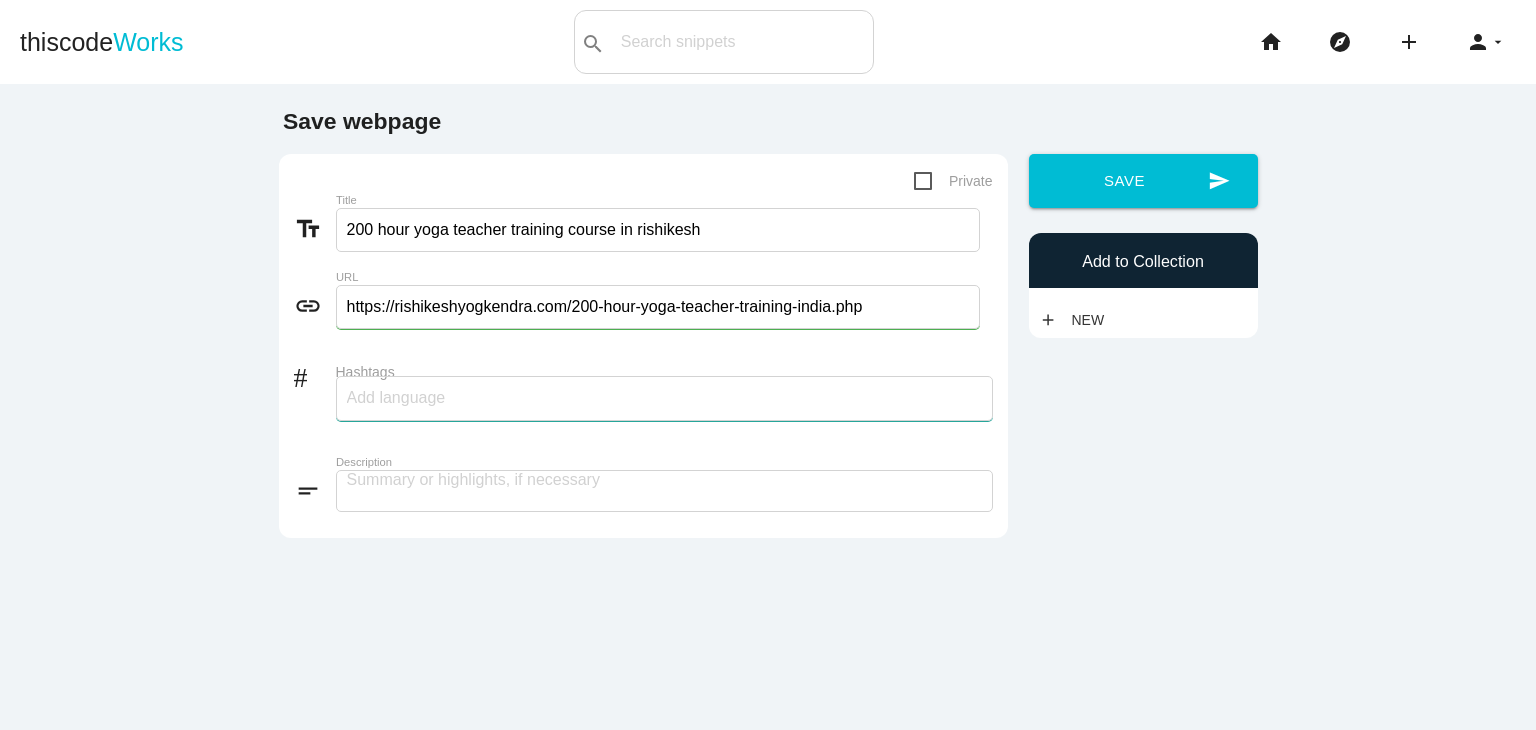 click on "Hashtags" at bounding box center (407, 398) 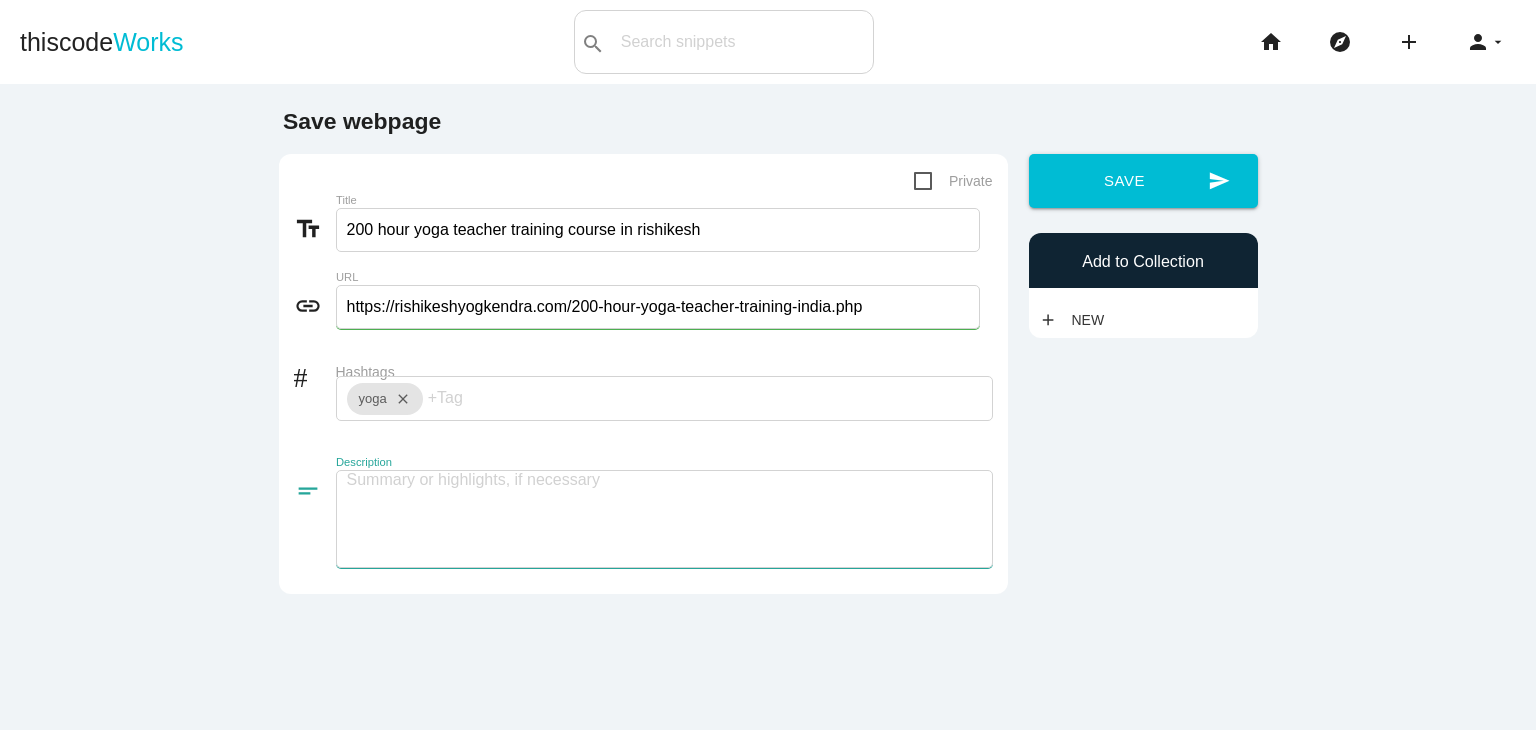 click at bounding box center [664, 519] 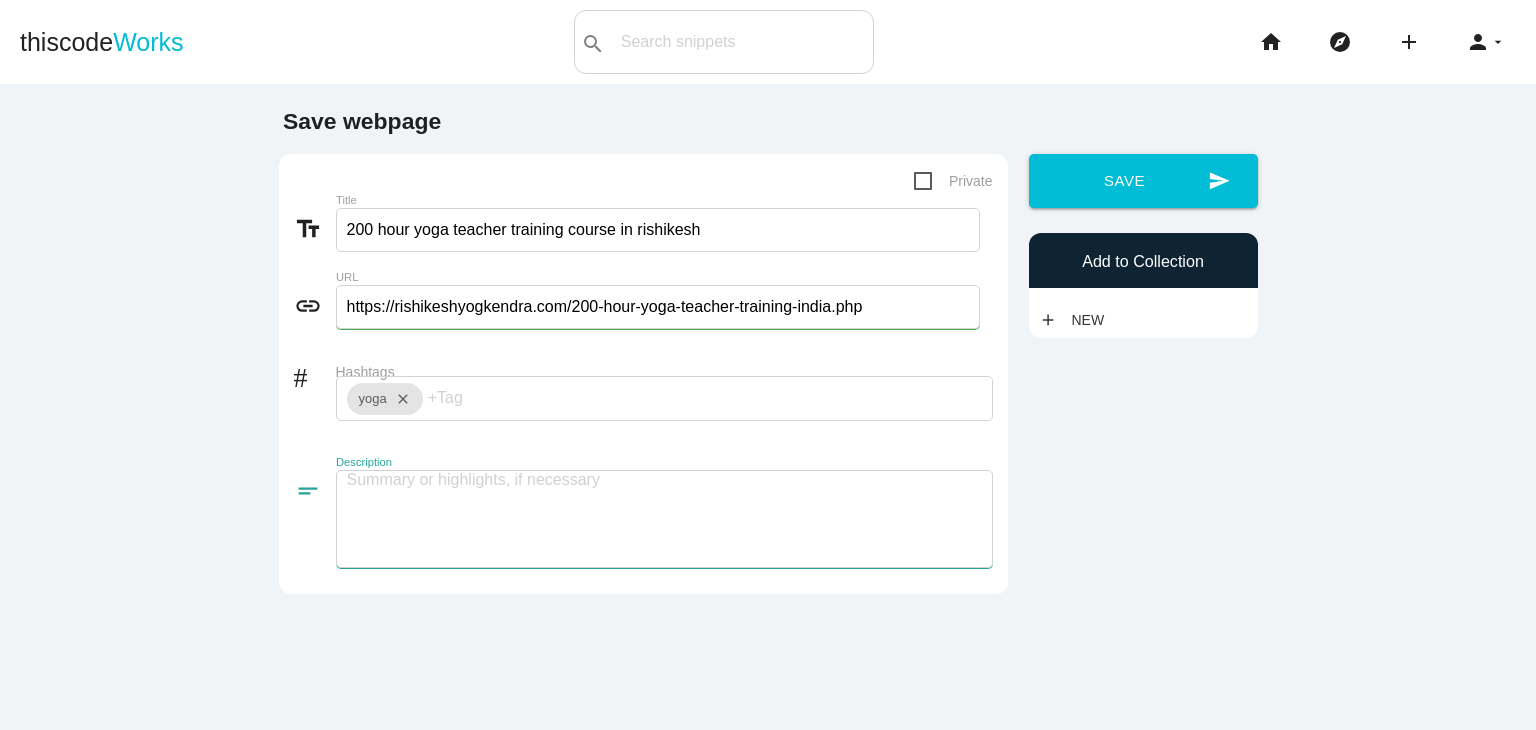 paste on "[BRAND] is a well-known yoga institute in [CITY], offering a certified 200 hour yoga teacher training course in [CITY]. This course is perfect for beginners and those who want to become yoga teachers. Students learn Hatha and Vinyasa yoga, meditation, pranayama, yoga philosophy, anatomy, and how to teach with confidence. Located near the holy Ganges River, our school provides clean rooms, healthy sattvic meals, and a peaceful environment. Our experienced teachers guide students through a balanced mix of traditional and modern techniques. As one of the best yoga schools in [CITY], we help students improve their practice, grow spiritually, and earn a globally recognized certificate. Whether your goal is to teach or simply deepen your knowledge, this yoga certification course in [CITY] offers a life-changing experience in the heart of India’s spiritual yoga capital." 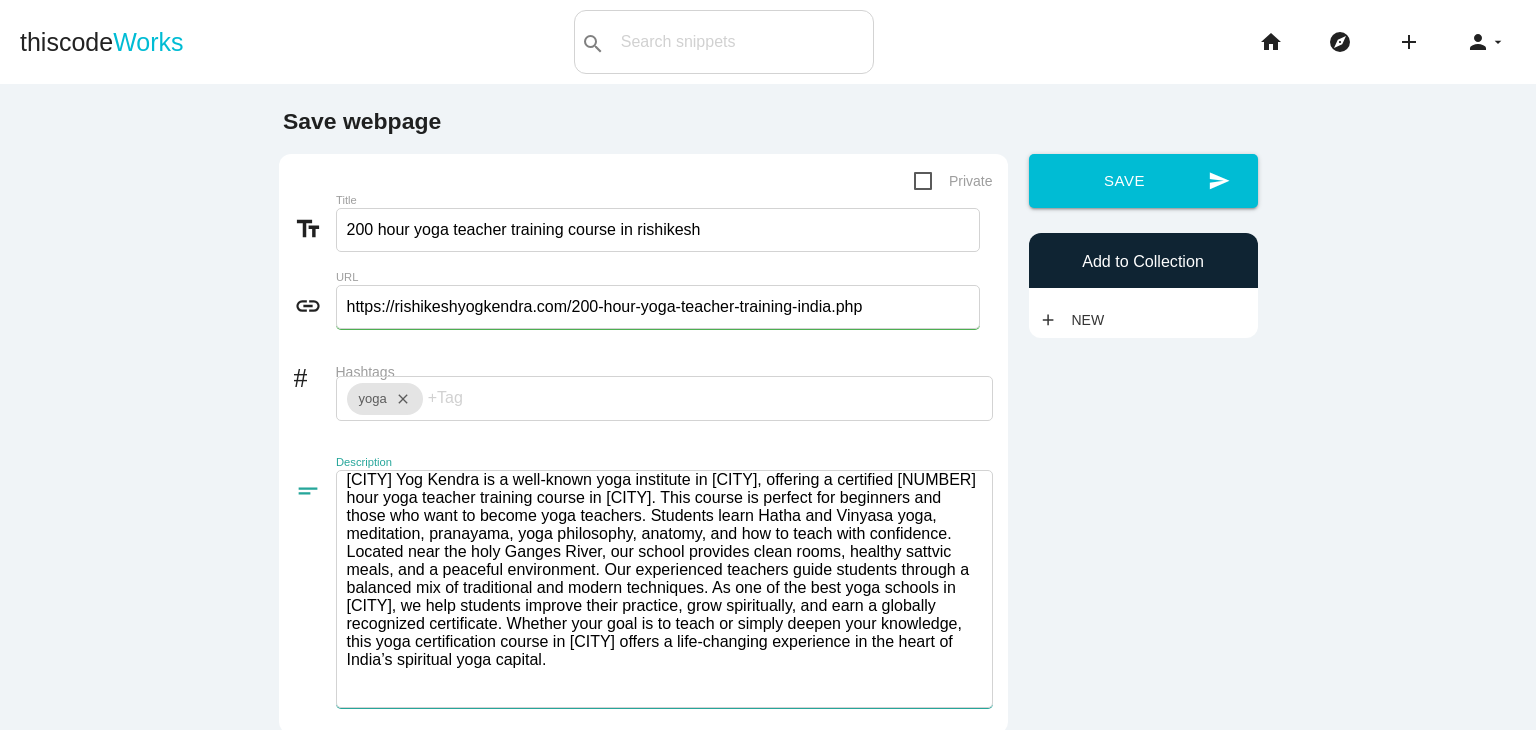 scroll, scrollTop: 0, scrollLeft: 0, axis: both 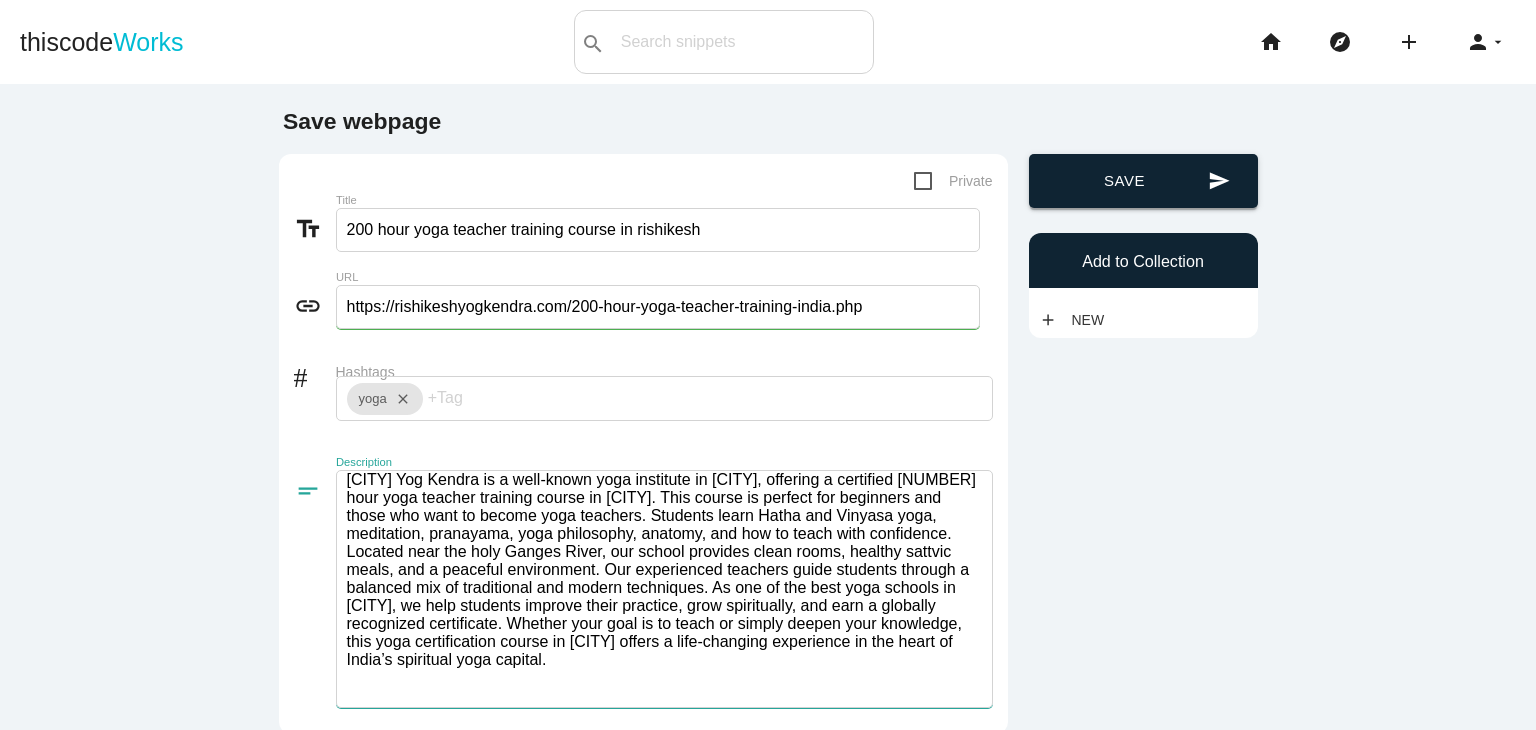 type on "[BRAND] is a well-known yoga institute in [CITY], offering a certified 200 hour yoga teacher training course in [CITY]. This course is perfect for beginners and those who want to become yoga teachers. Students learn Hatha and Vinyasa yoga, meditation, pranayama, yoga philosophy, anatomy, and how to teach with confidence. Located near the holy Ganges River, our school provides clean rooms, healthy sattvic meals, and a peaceful environment. Our experienced teachers guide students through a balanced mix of traditional and modern techniques. As one of the best yoga schools in [CITY], we help students improve their practice, grow spiritually, and earn a globally recognized certificate. Whether your goal is to teach or simply deepen your knowledge, this yoga certification course in [CITY] offers a life-changing experience in the heart of India’s spiritual yoga capital." 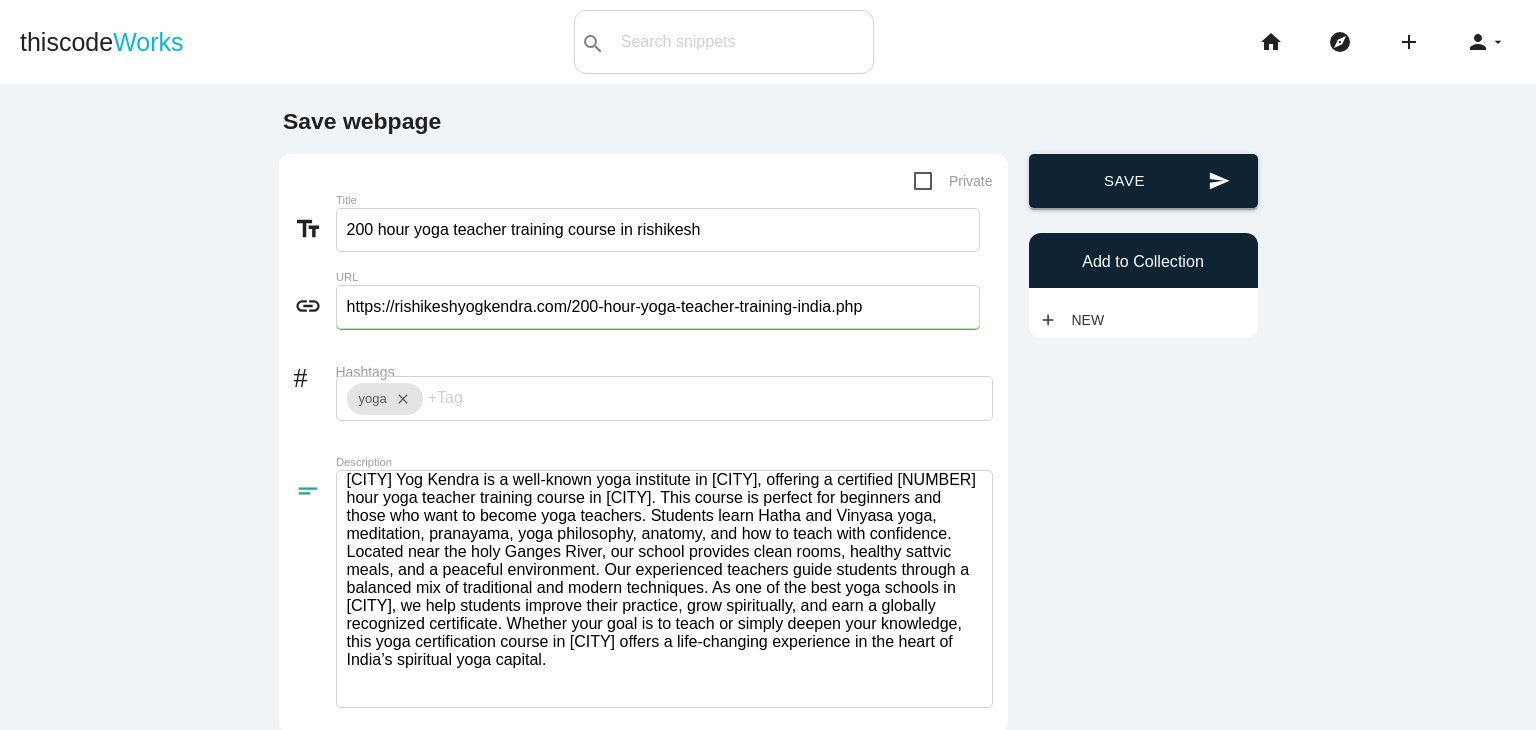 click on "send Save" at bounding box center [1143, 181] 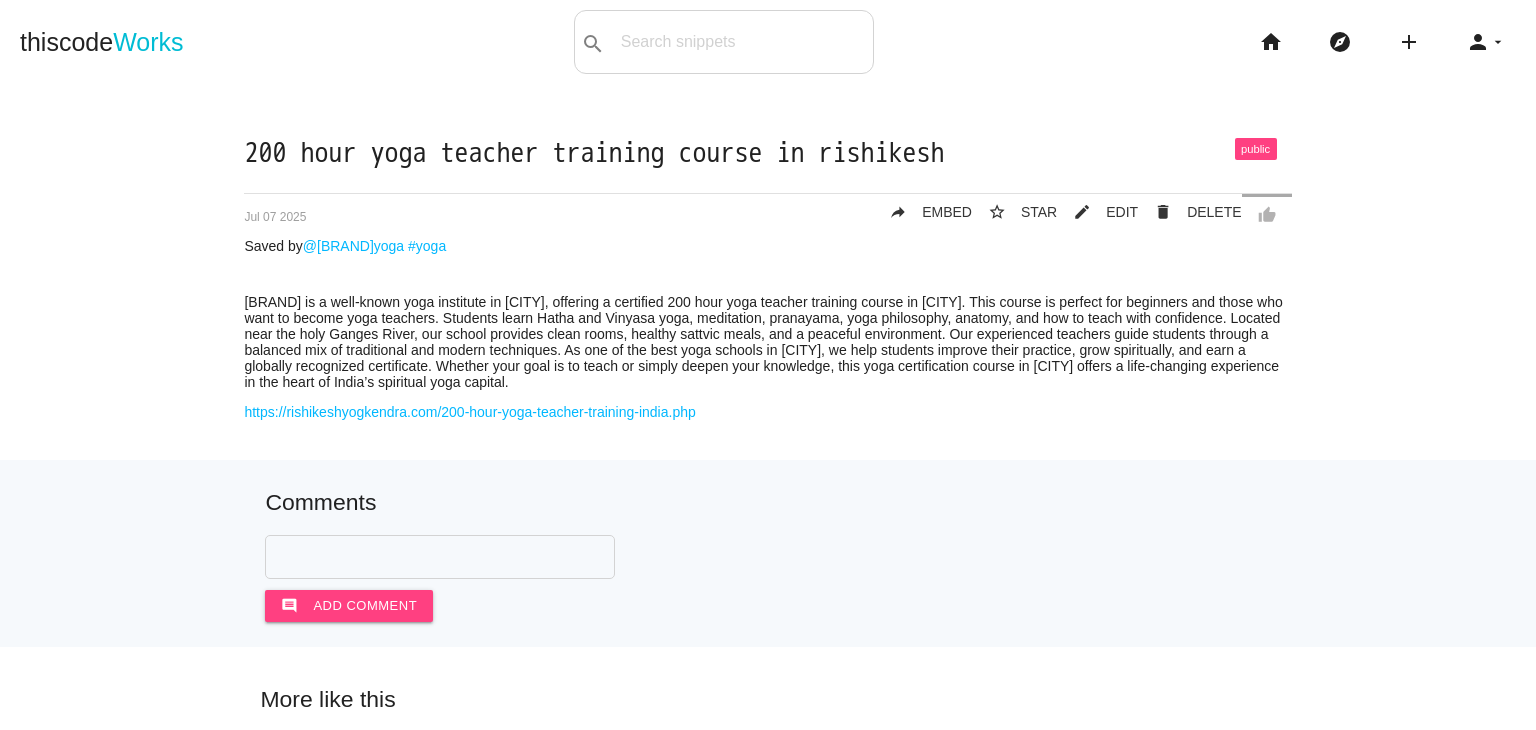 scroll, scrollTop: 0, scrollLeft: 0, axis: both 